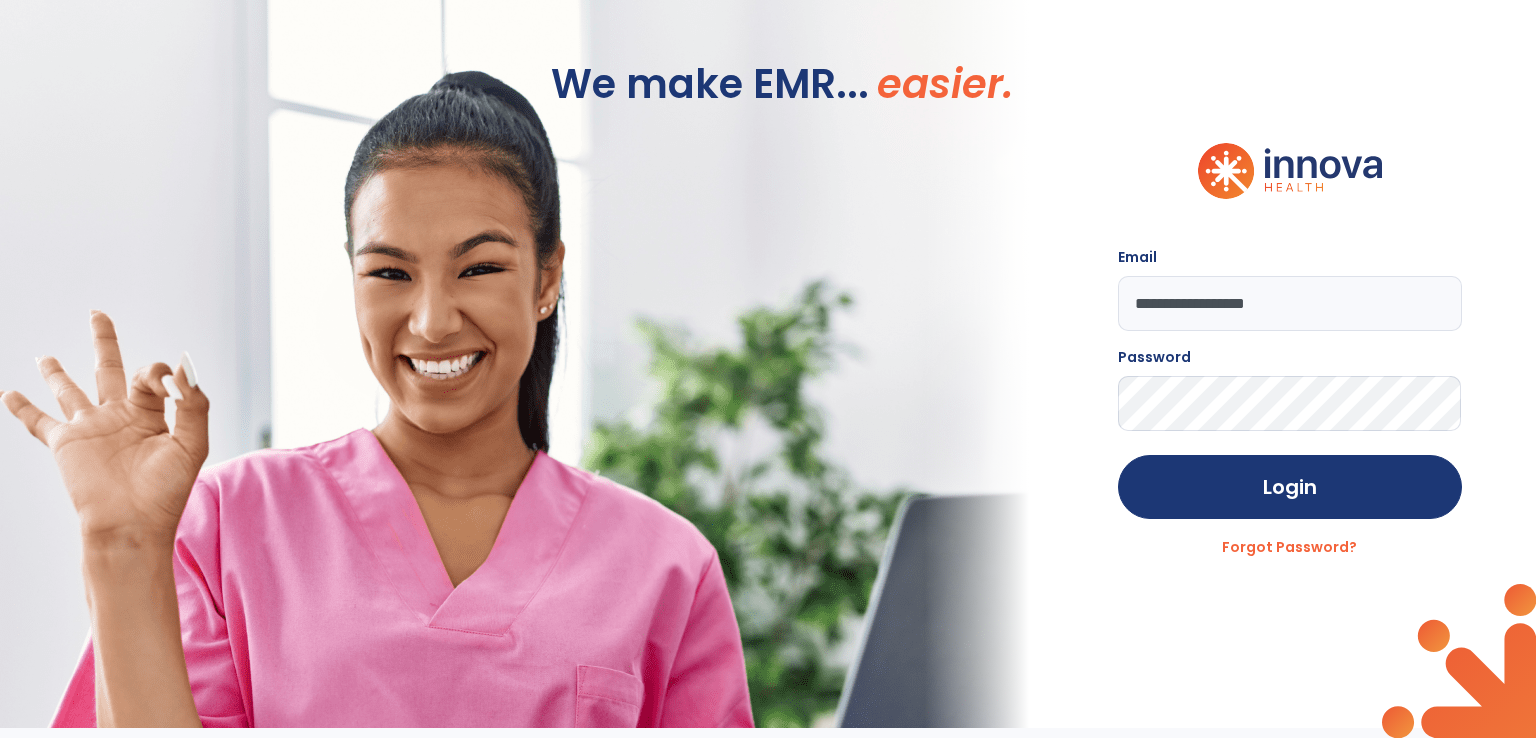 scroll, scrollTop: 0, scrollLeft: 0, axis: both 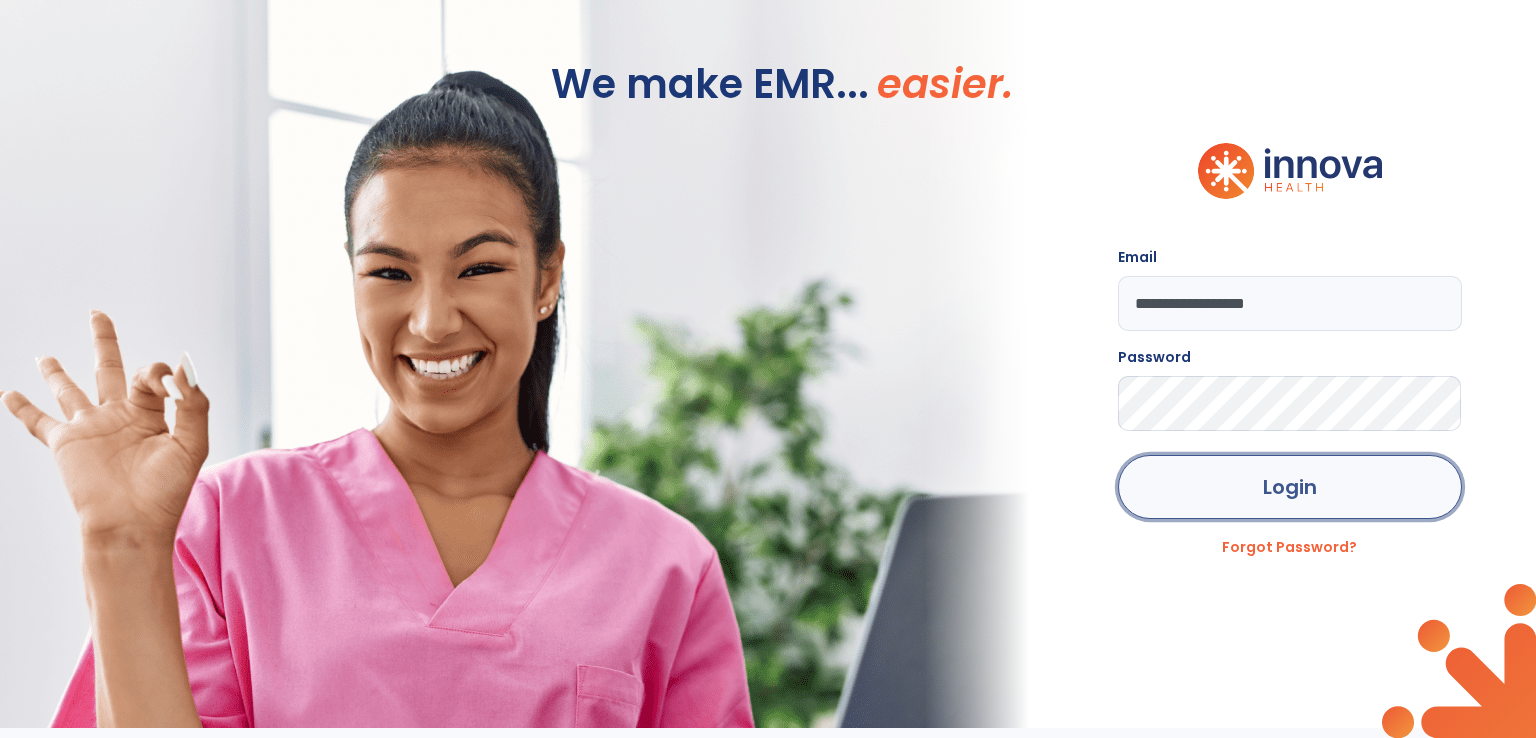 click on "Login" 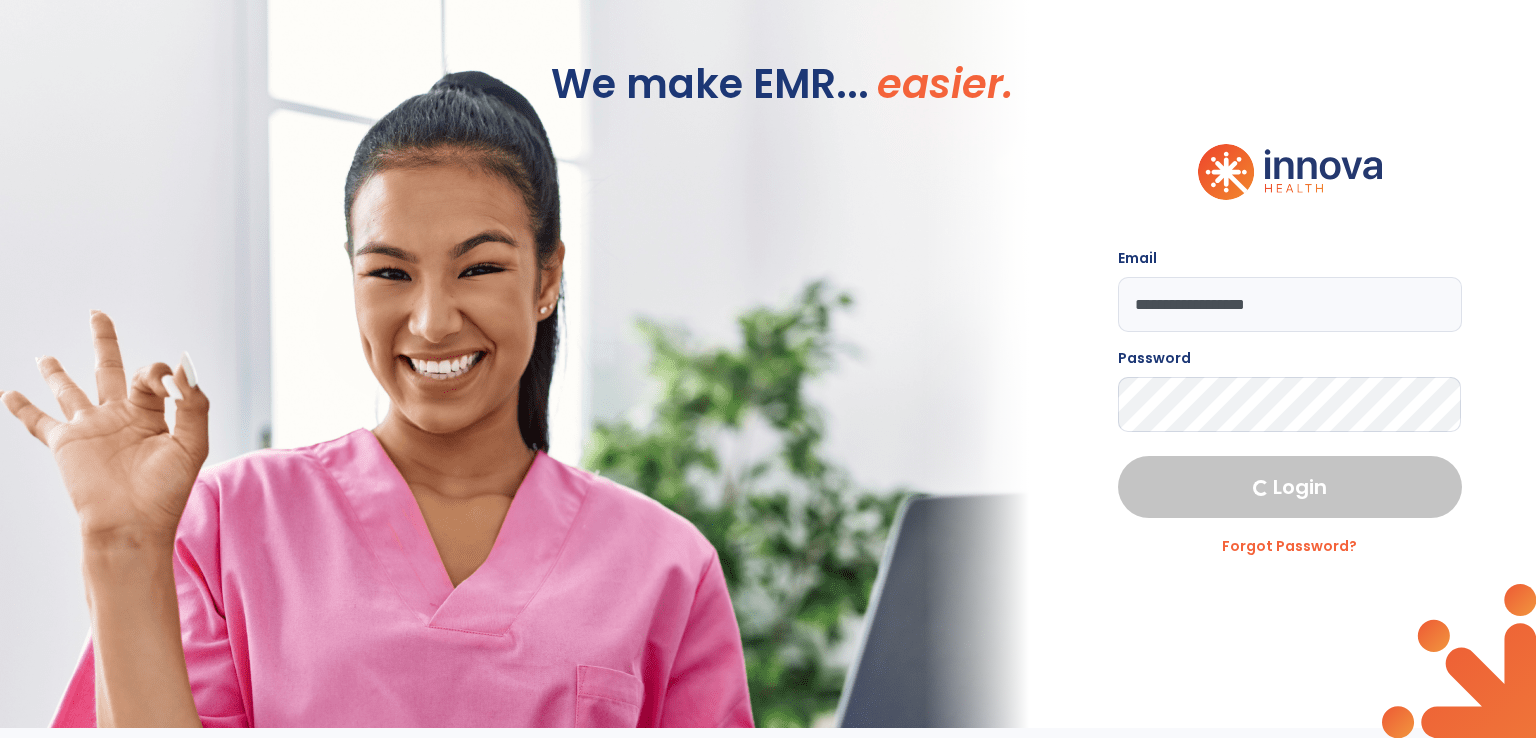 select on "****" 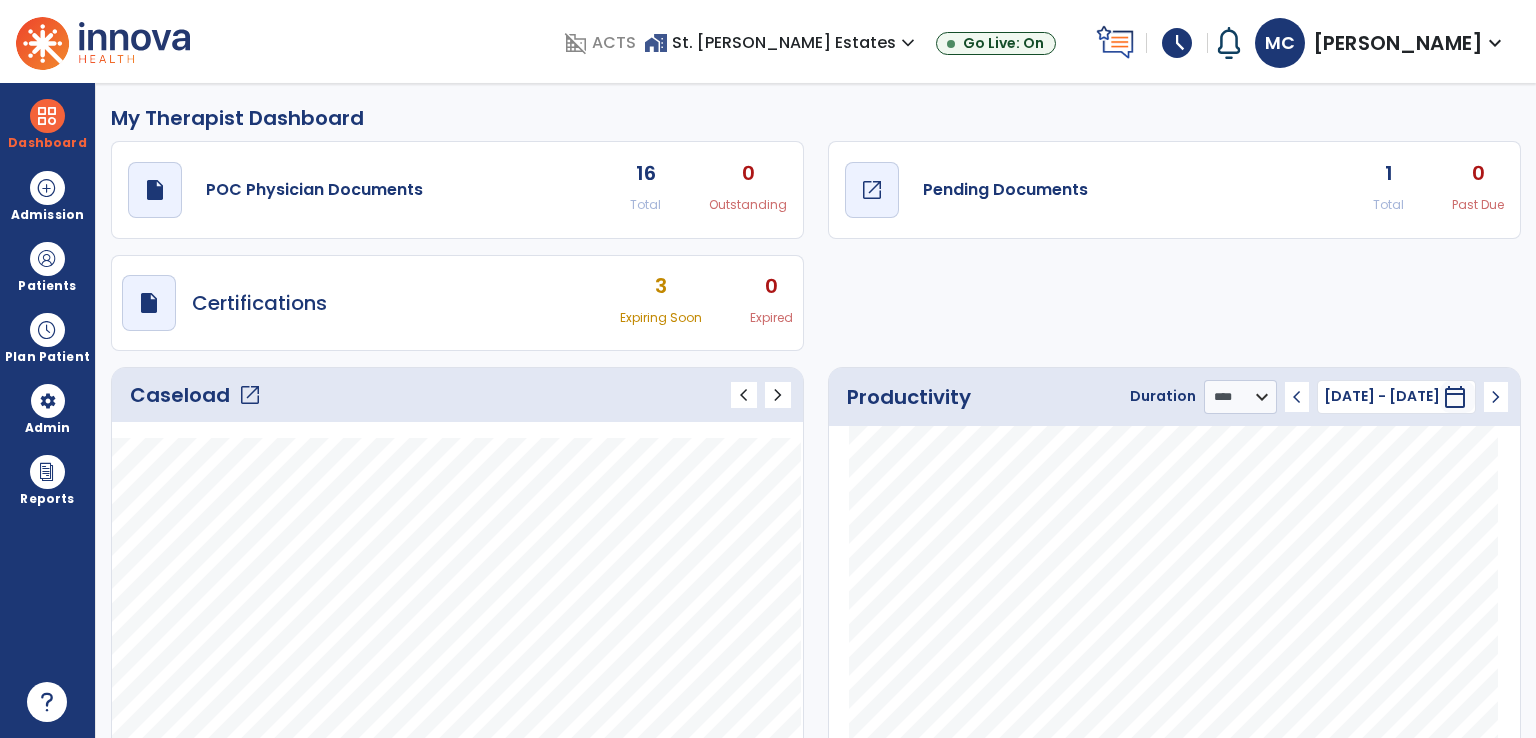 click on "Pending Documents" 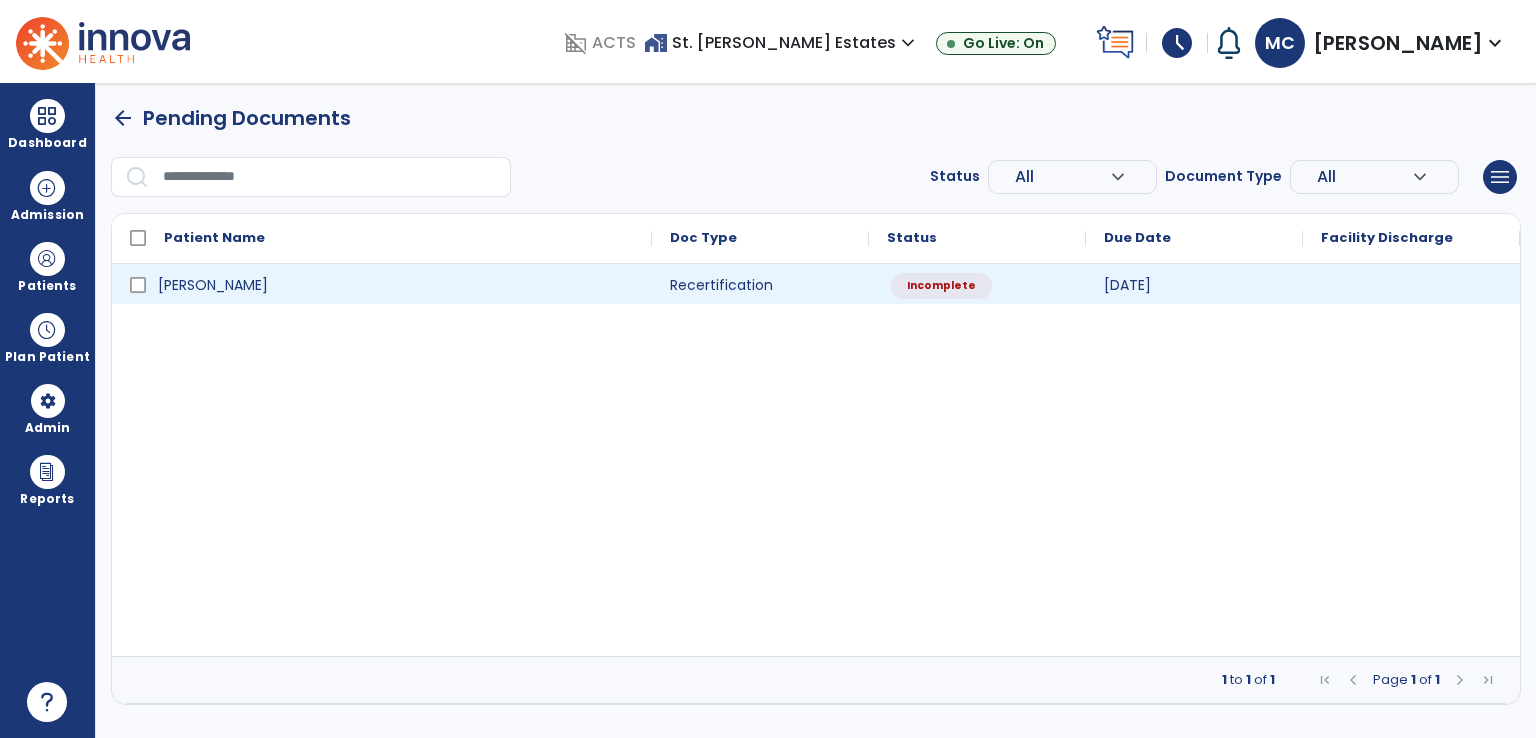 click at bounding box center [1411, 284] 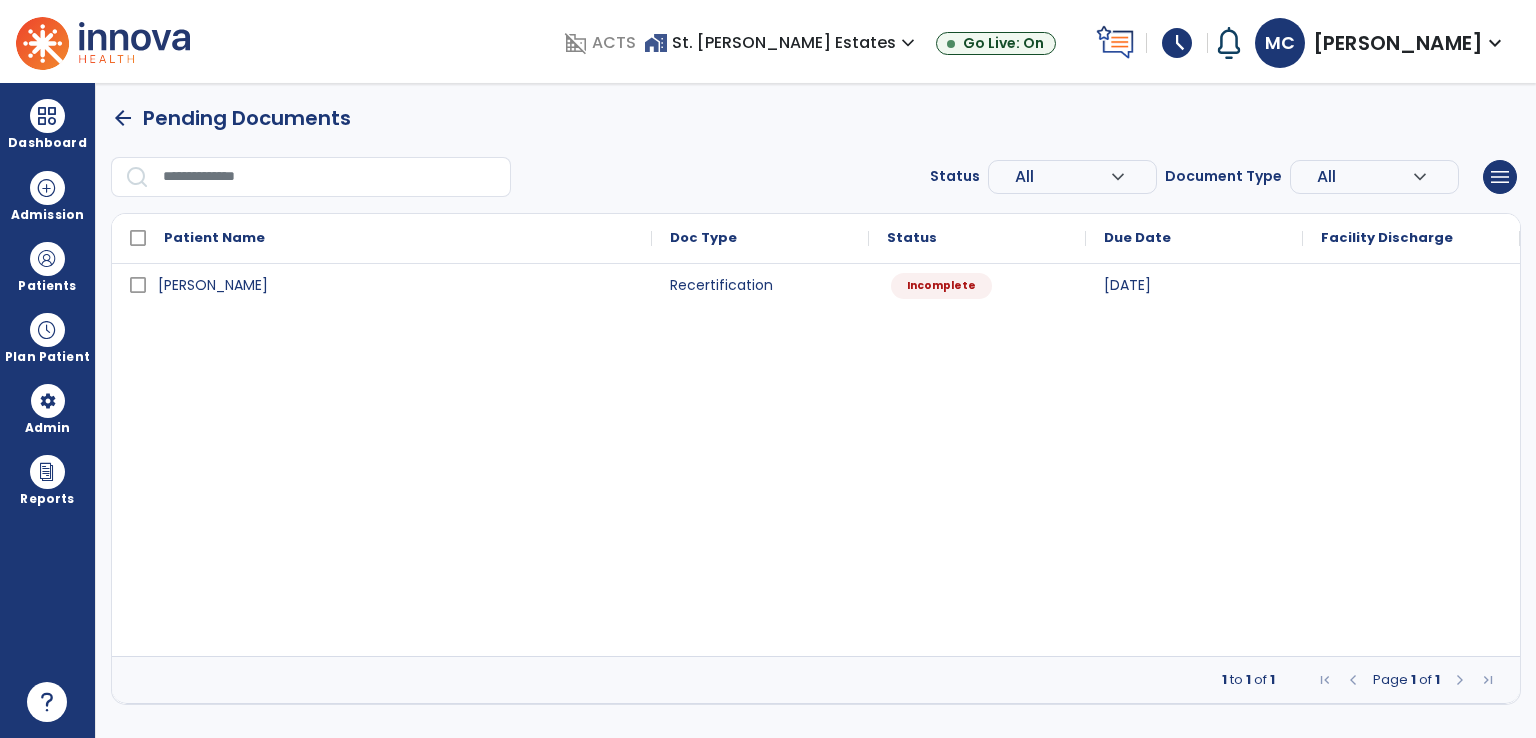 select on "**********" 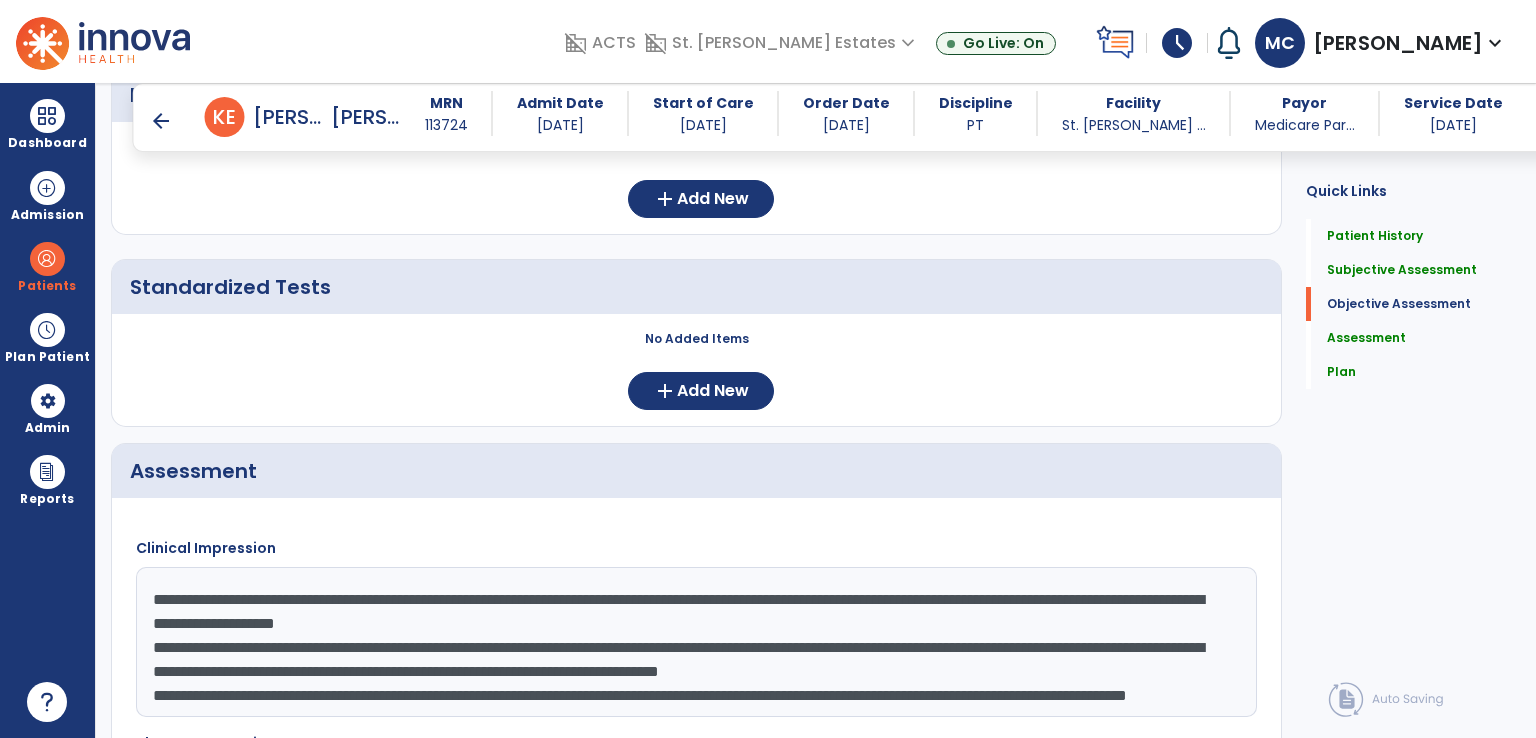 scroll, scrollTop: 1200, scrollLeft: 0, axis: vertical 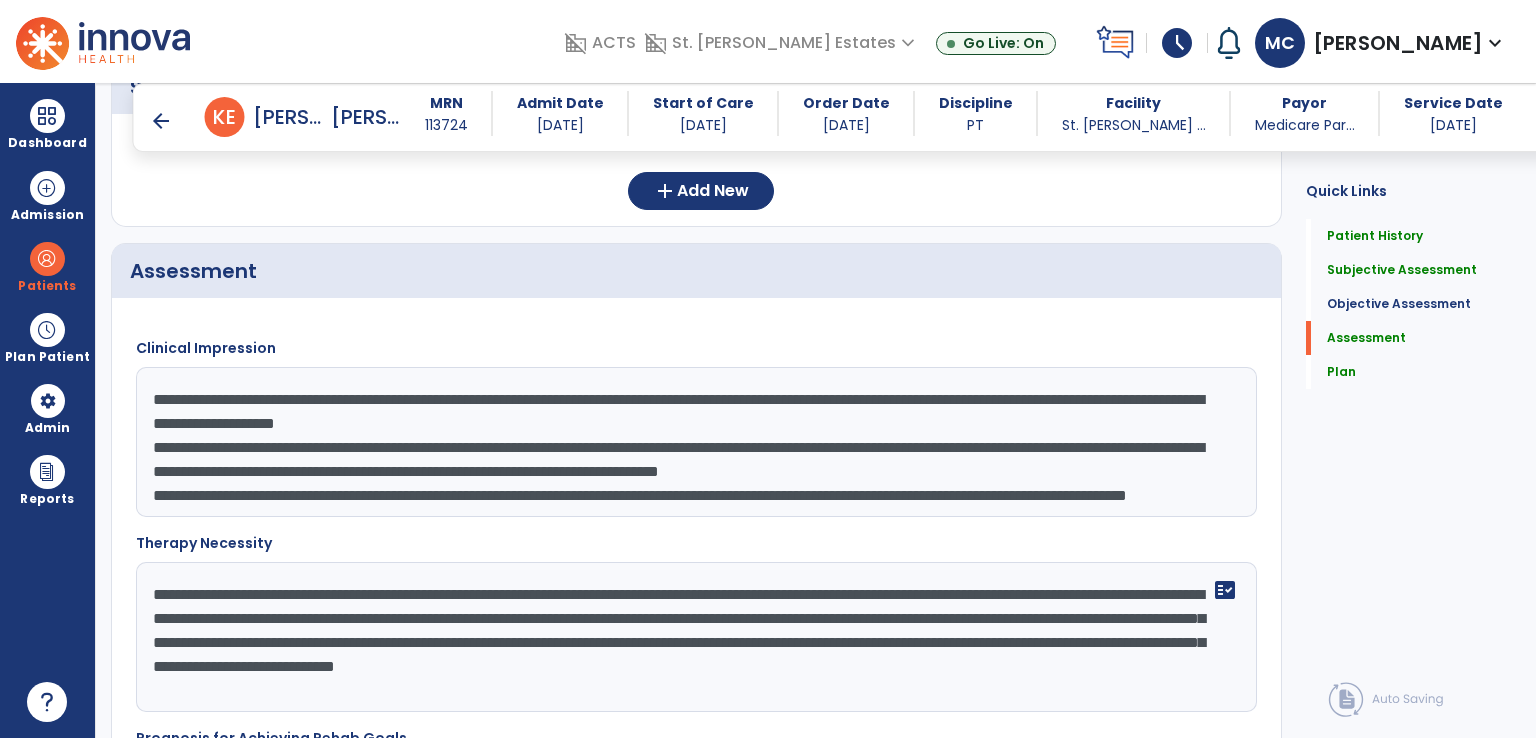 drag, startPoint x: 856, startPoint y: 397, endPoint x: 1015, endPoint y: 391, distance: 159.11317 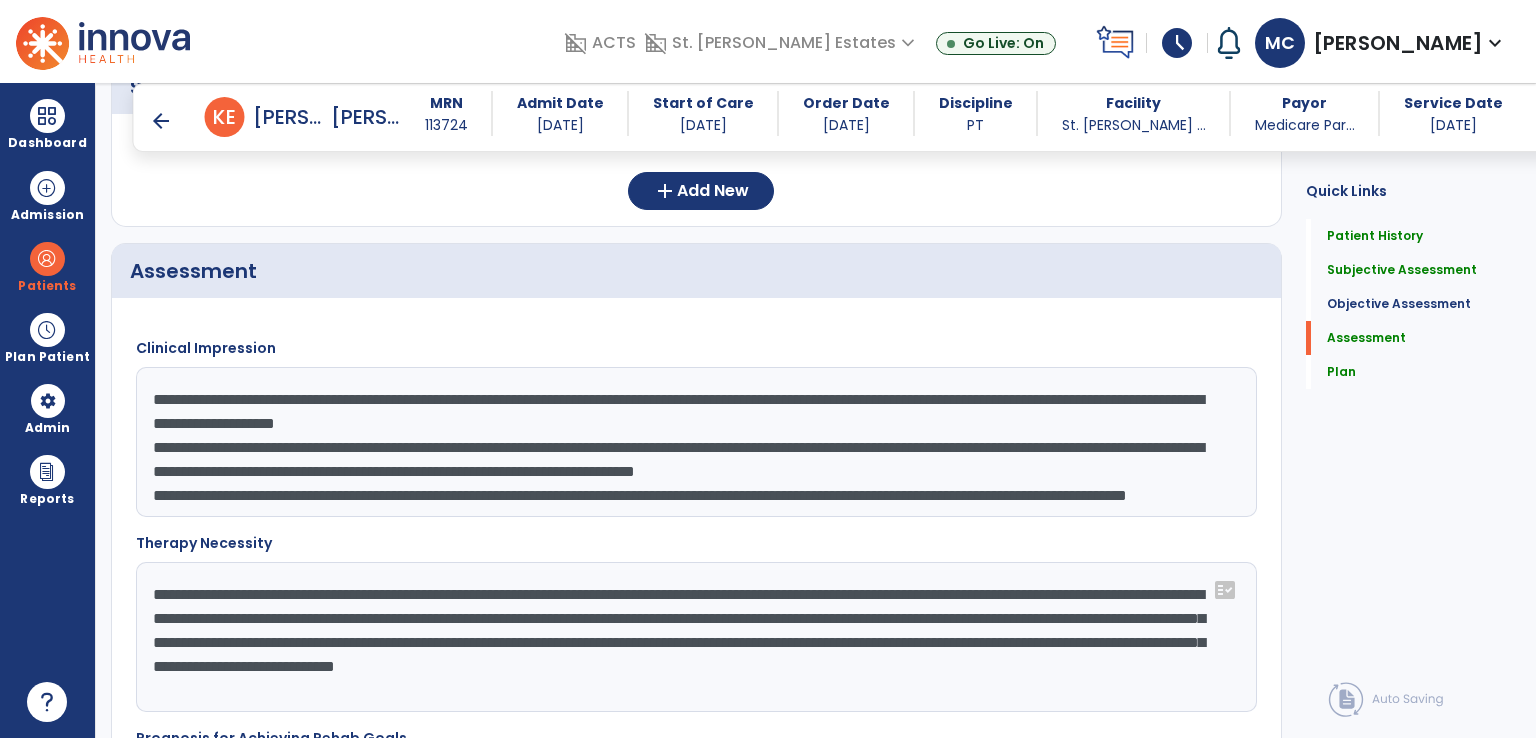 click on "**********" 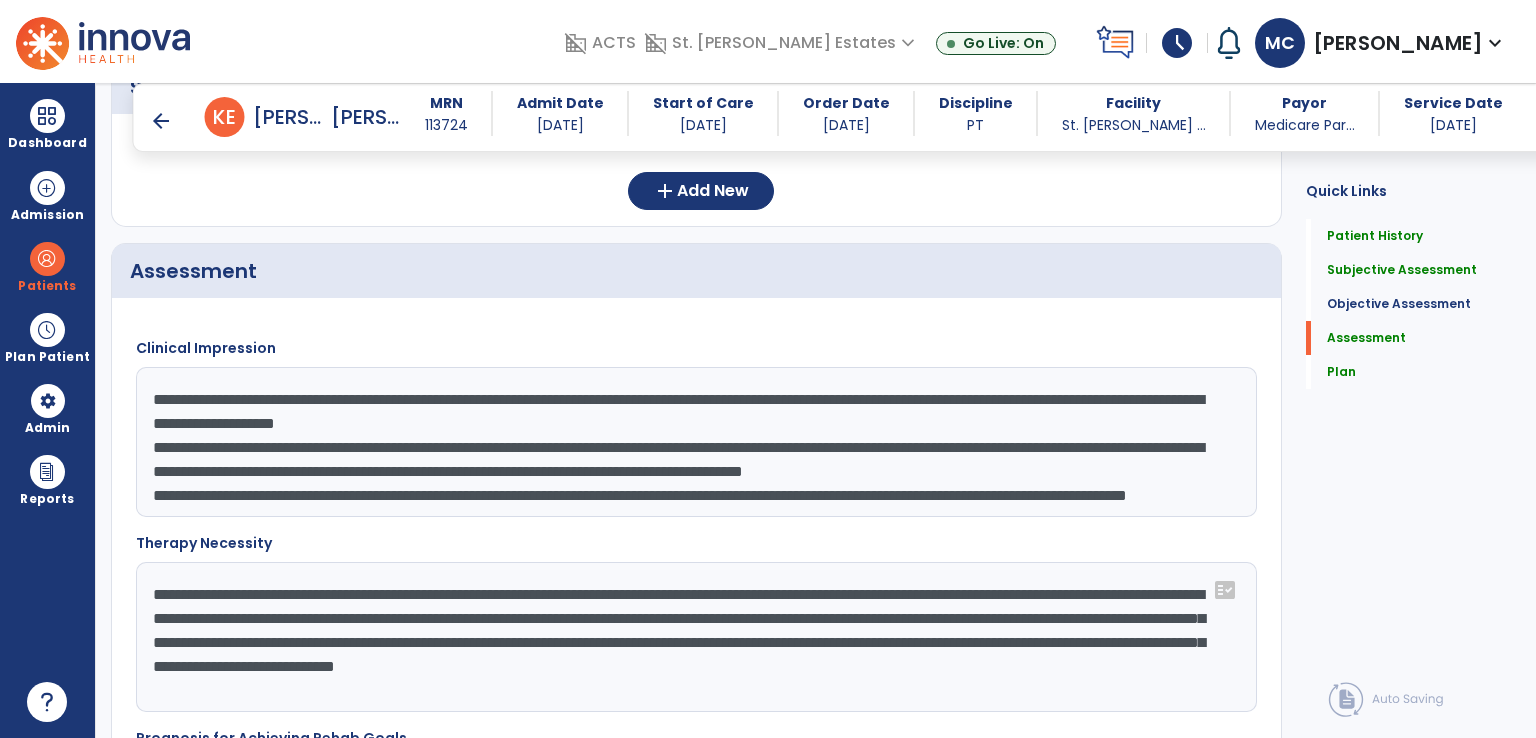 drag, startPoint x: 188, startPoint y: 419, endPoint x: 132, endPoint y: 418, distance: 56.008926 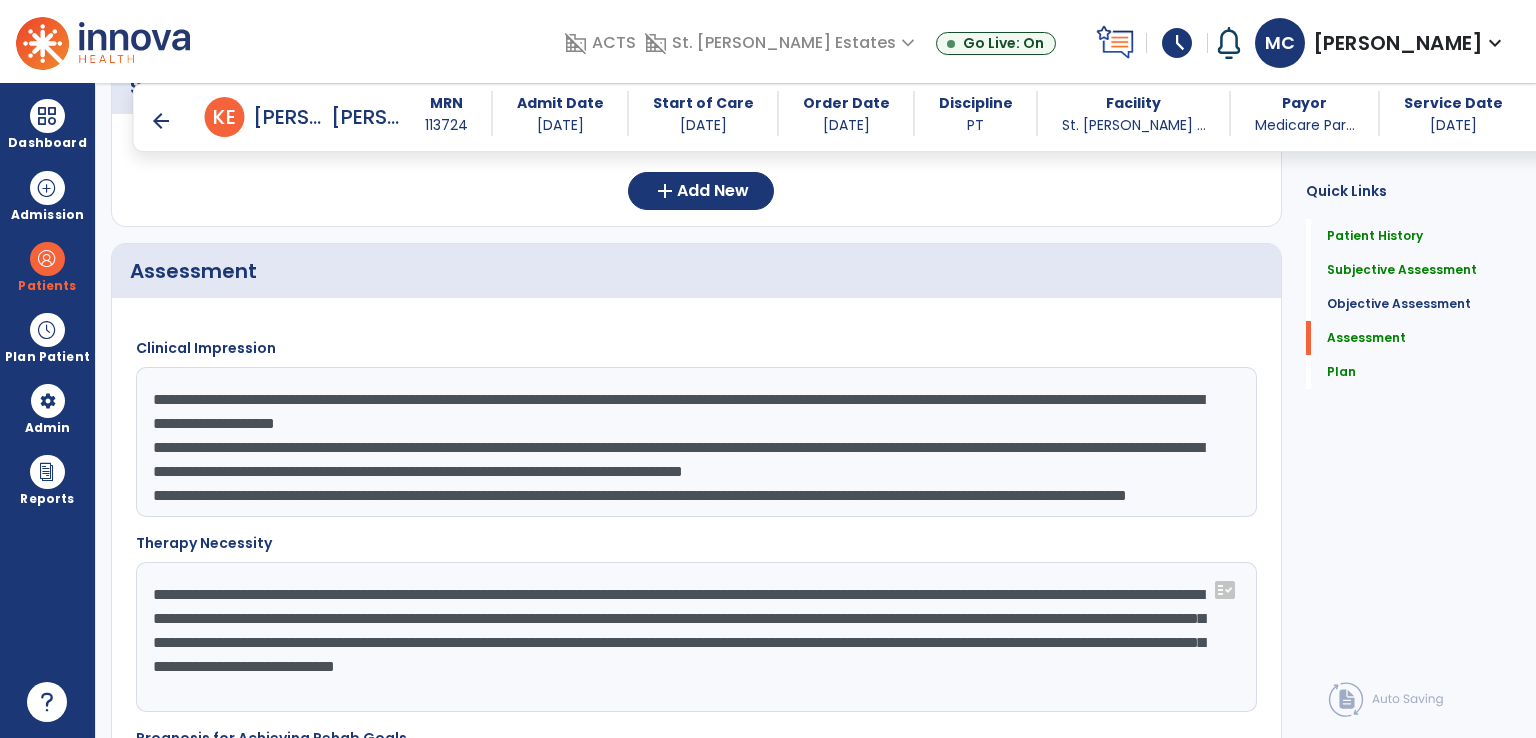 click on "**********" 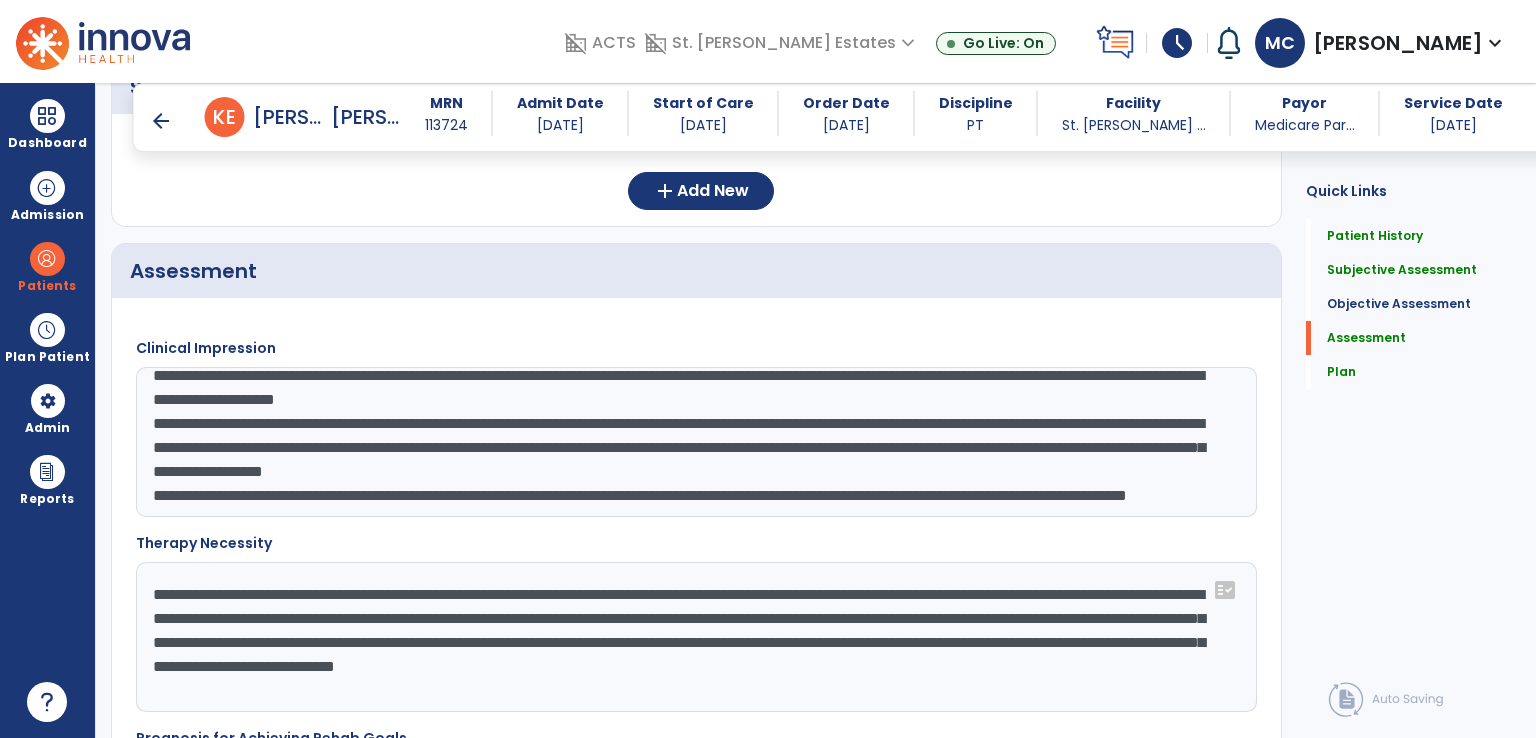 drag, startPoint x: 1008, startPoint y: 437, endPoint x: 887, endPoint y: 434, distance: 121.037186 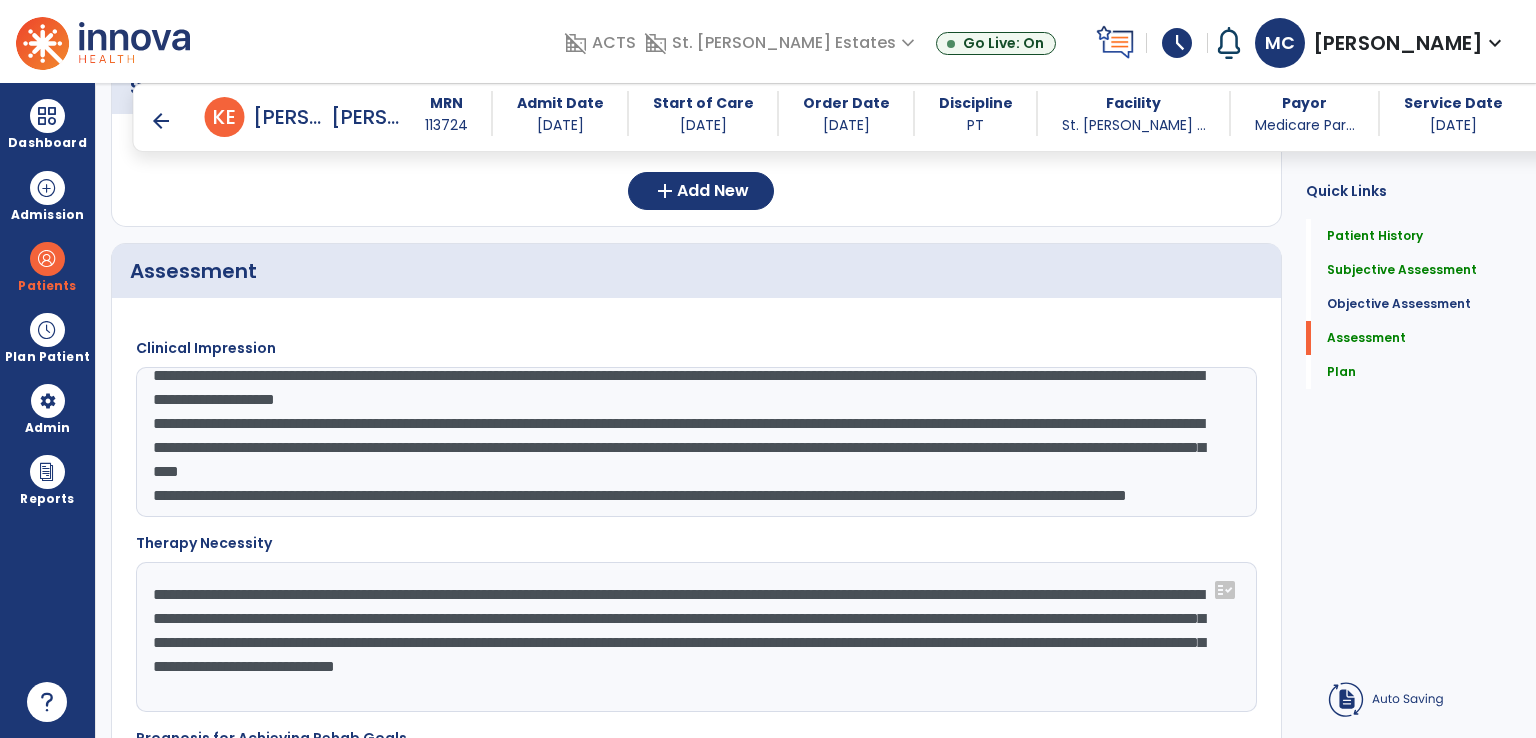 click on "**********" 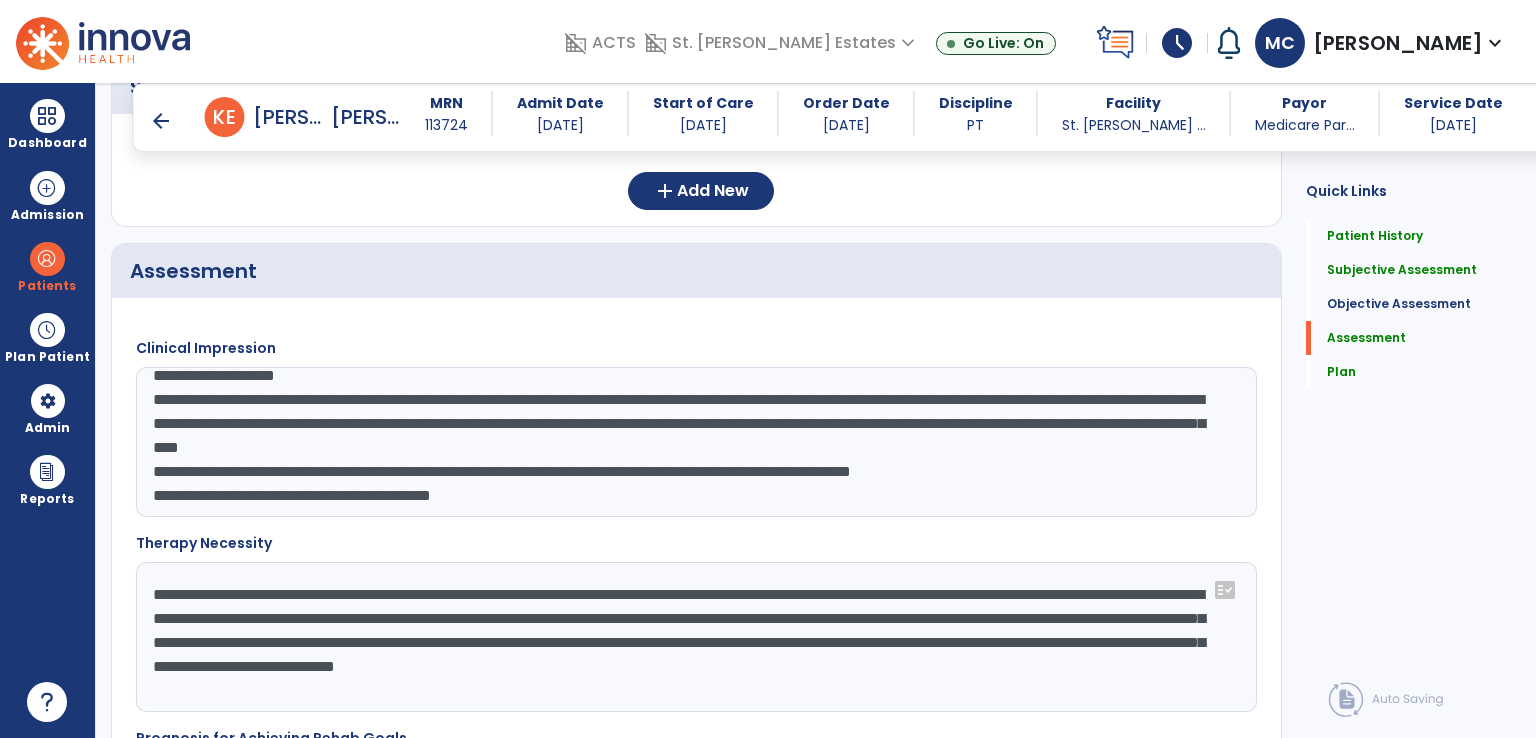 scroll, scrollTop: 72, scrollLeft: 0, axis: vertical 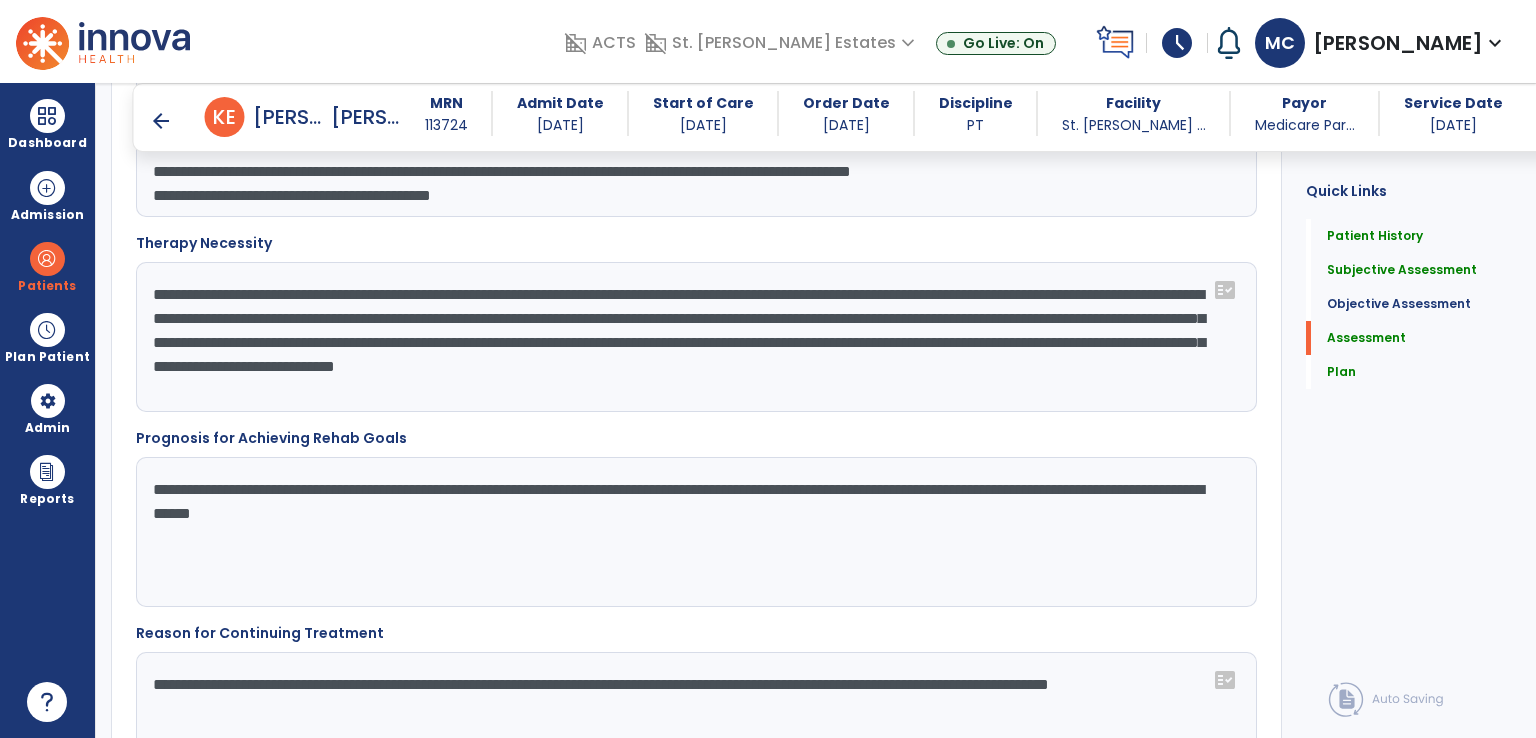 type on "**********" 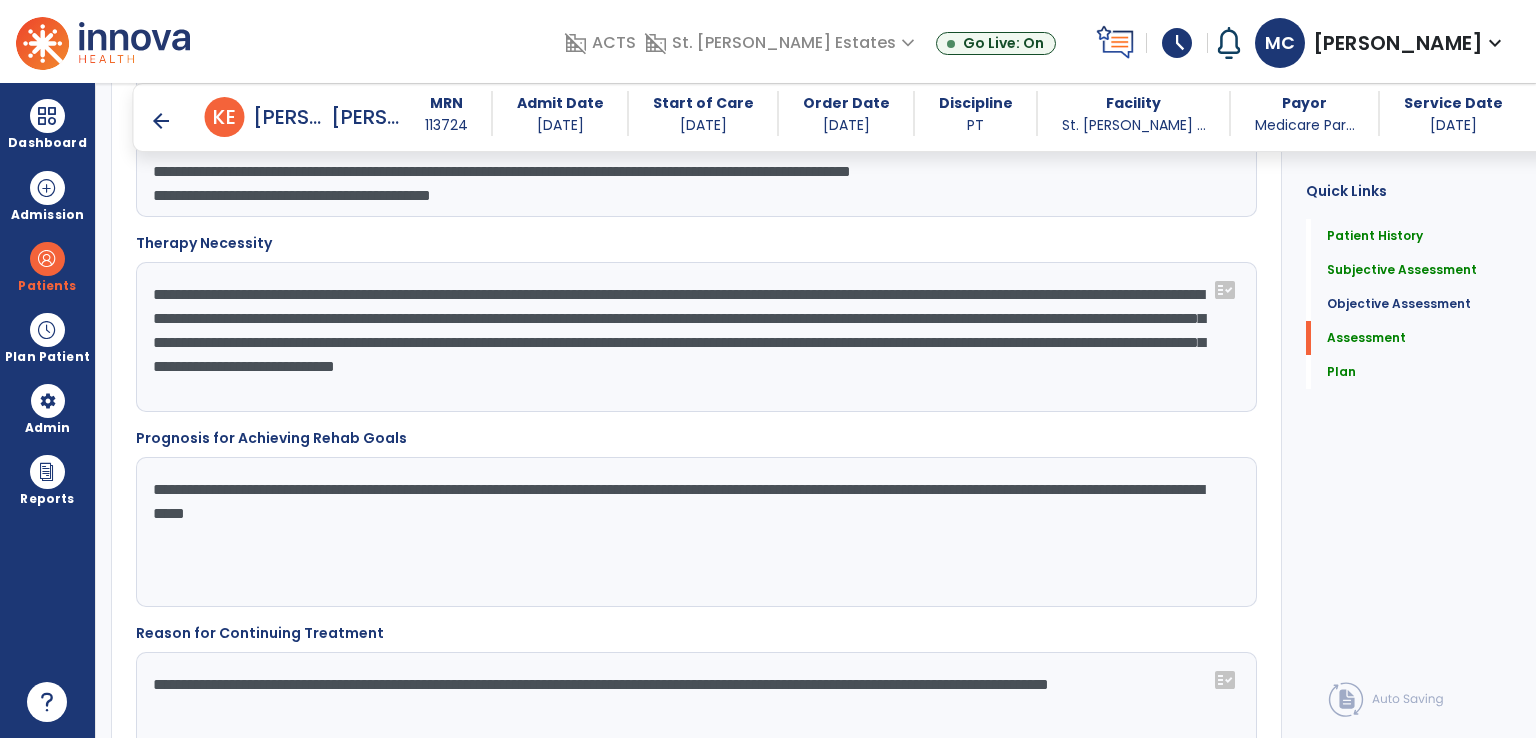 click on "**********" 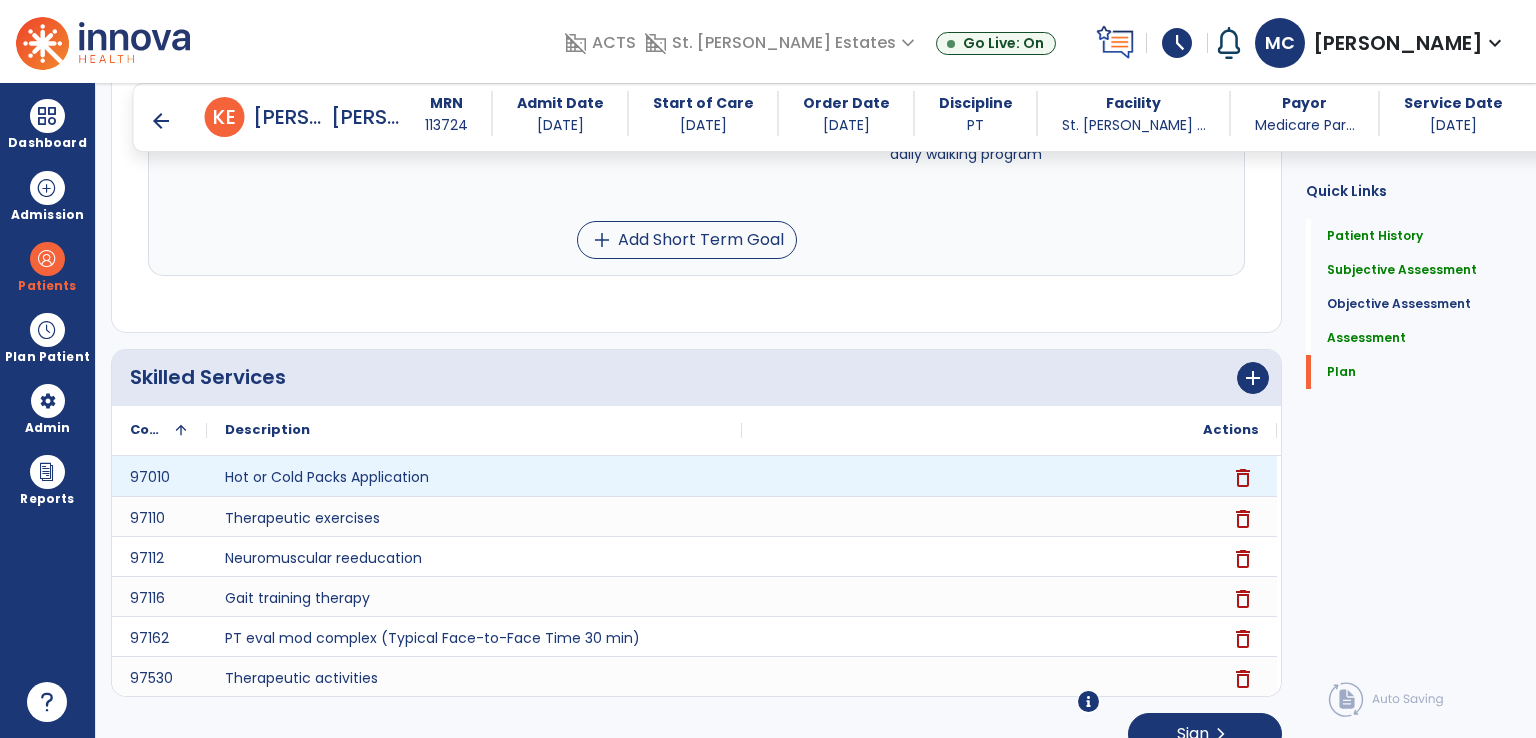 scroll, scrollTop: 3680, scrollLeft: 0, axis: vertical 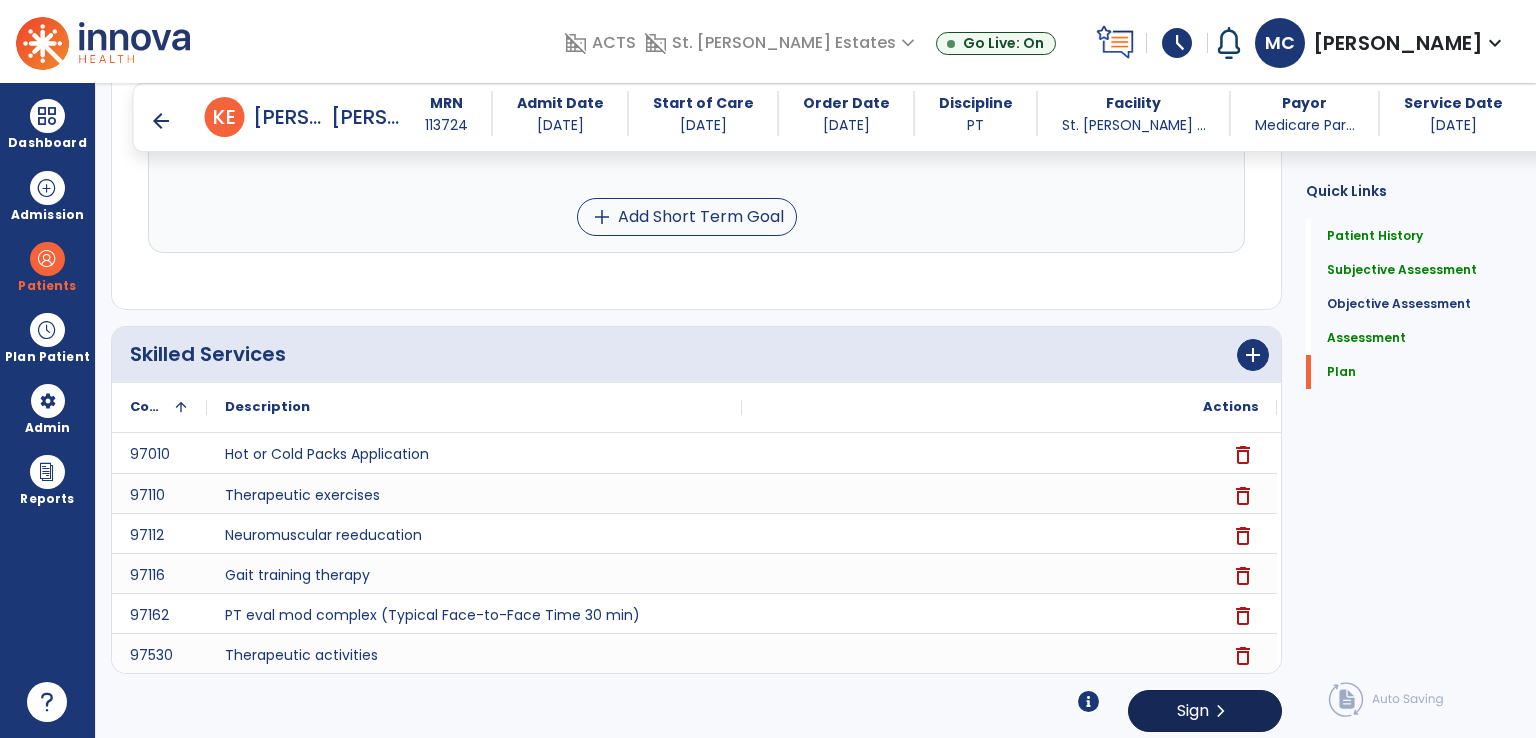 type on "**********" 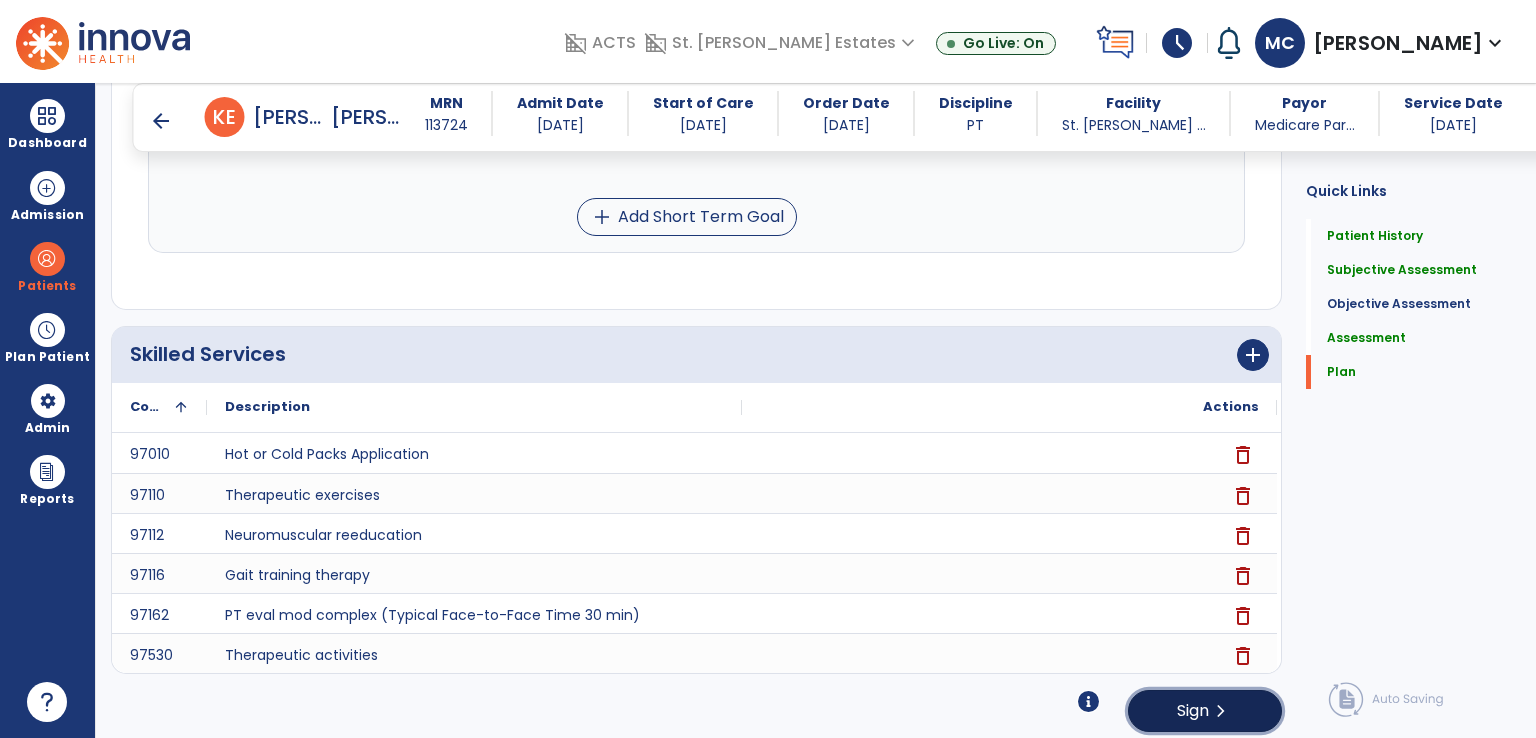 click on "Sign" 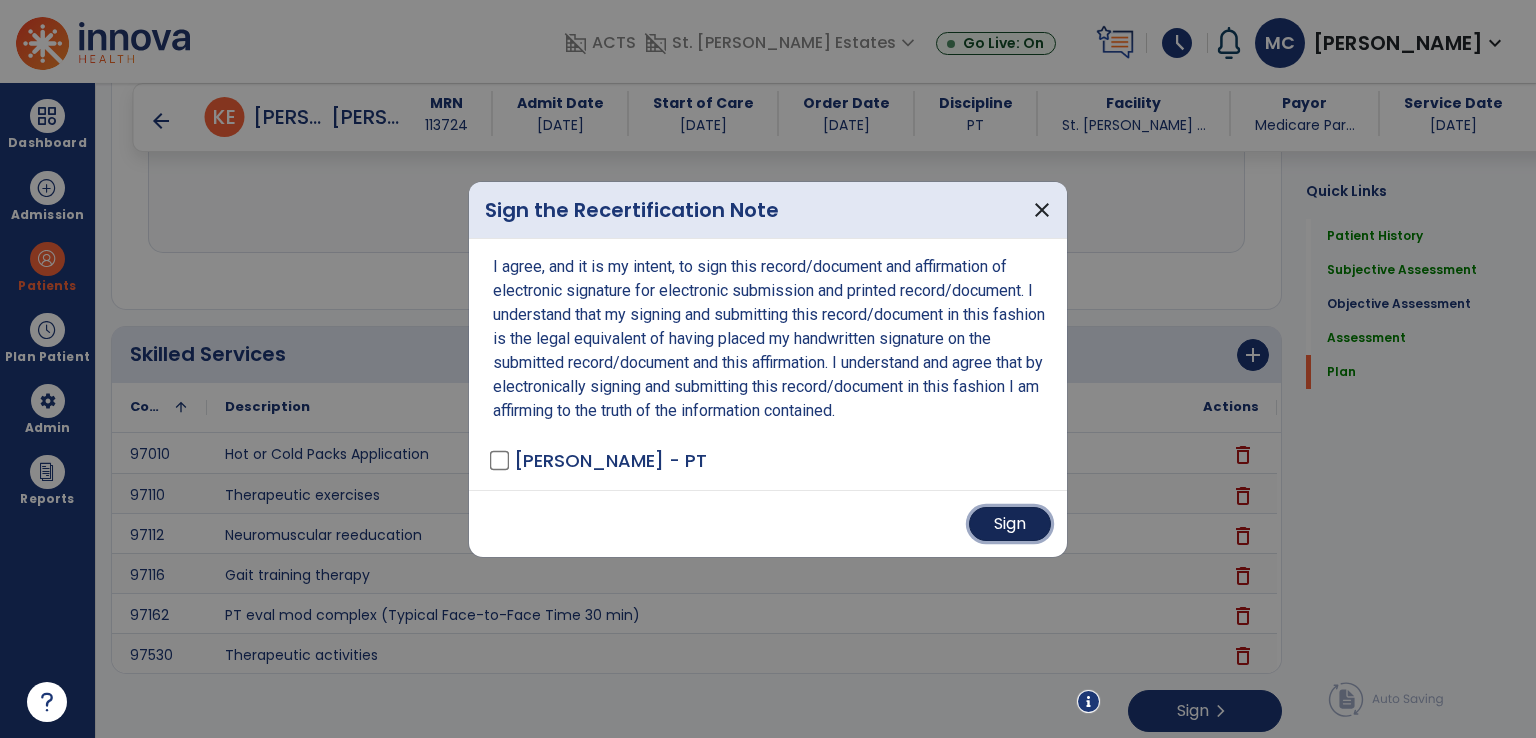 click on "Sign" at bounding box center [1010, 524] 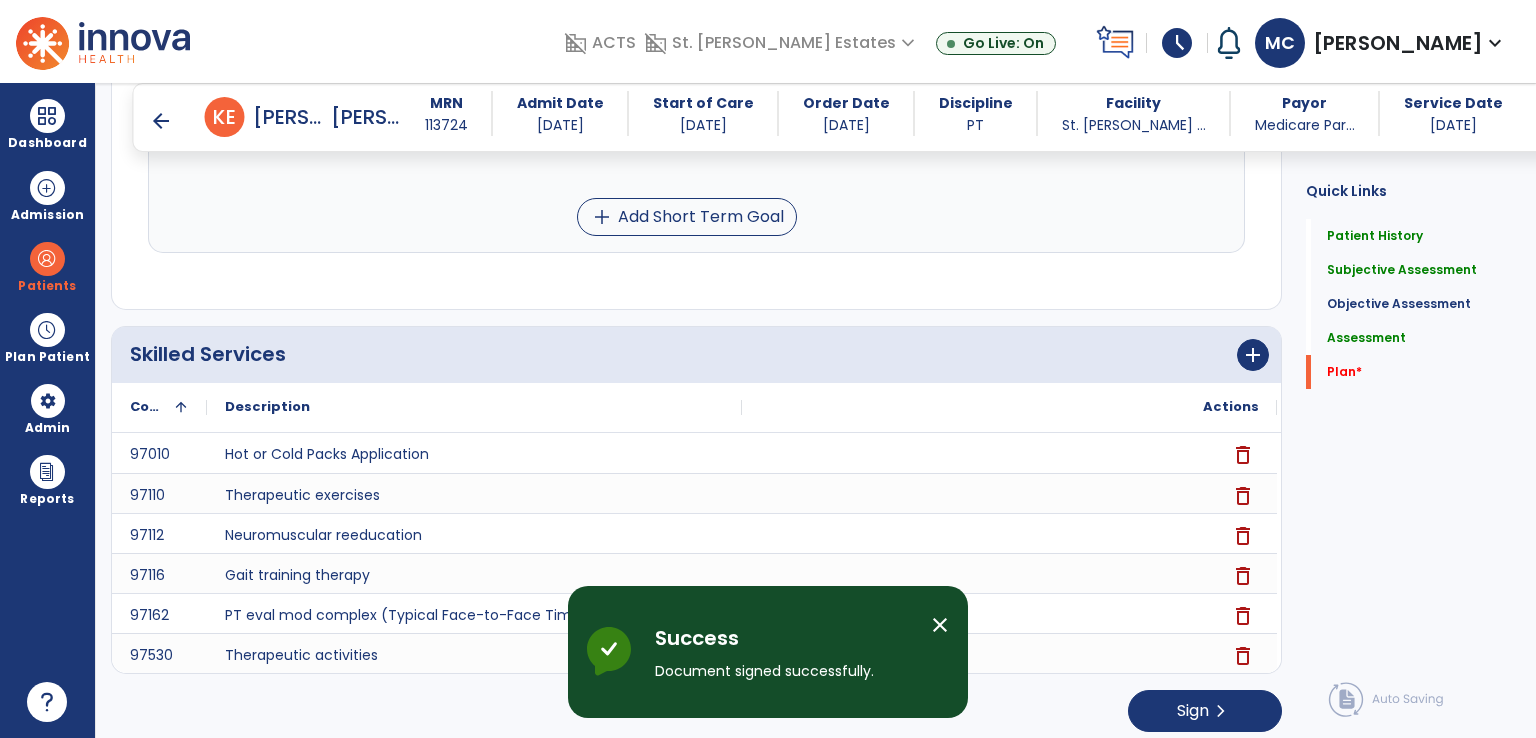 scroll, scrollTop: 0, scrollLeft: 0, axis: both 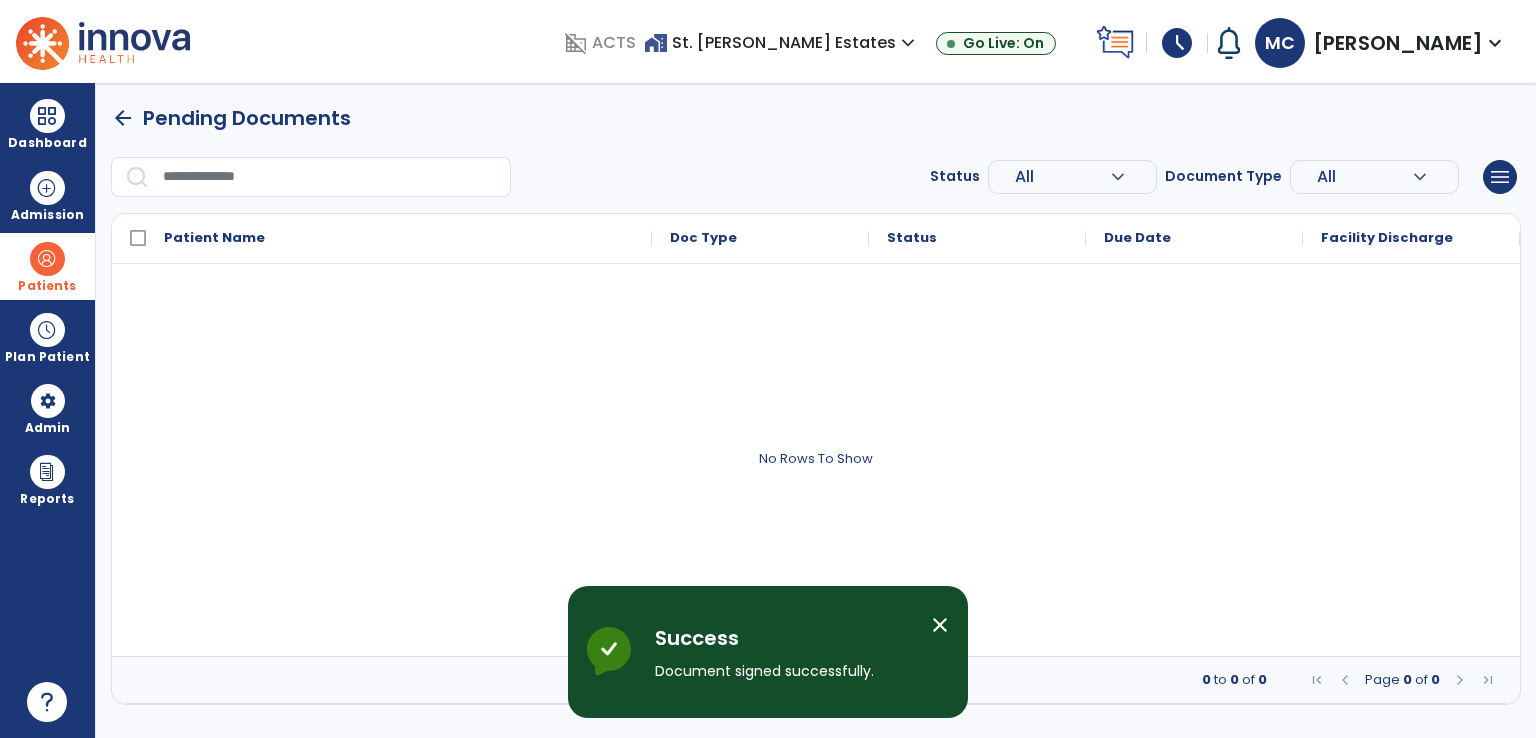 click at bounding box center (47, 259) 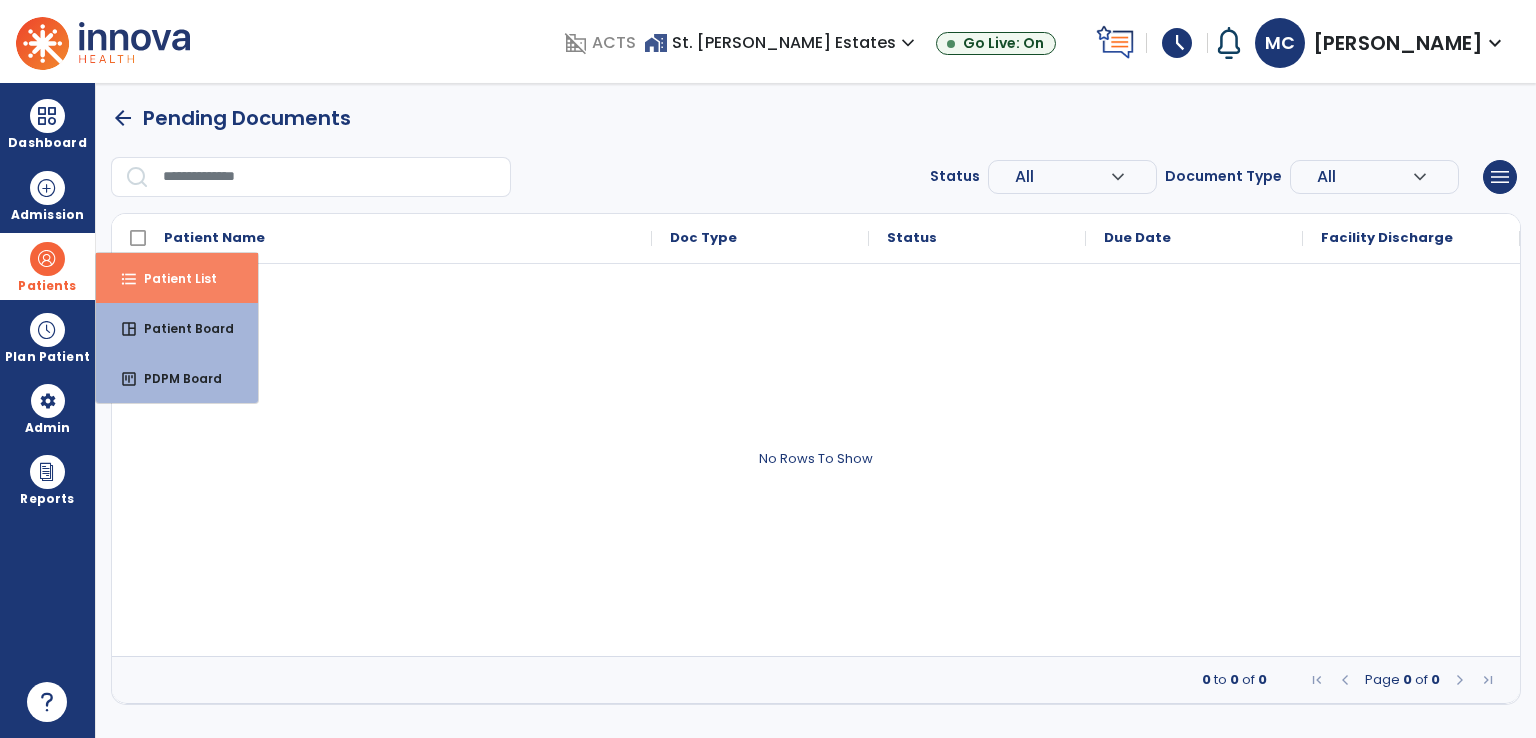 click on "Patient List" at bounding box center (172, 278) 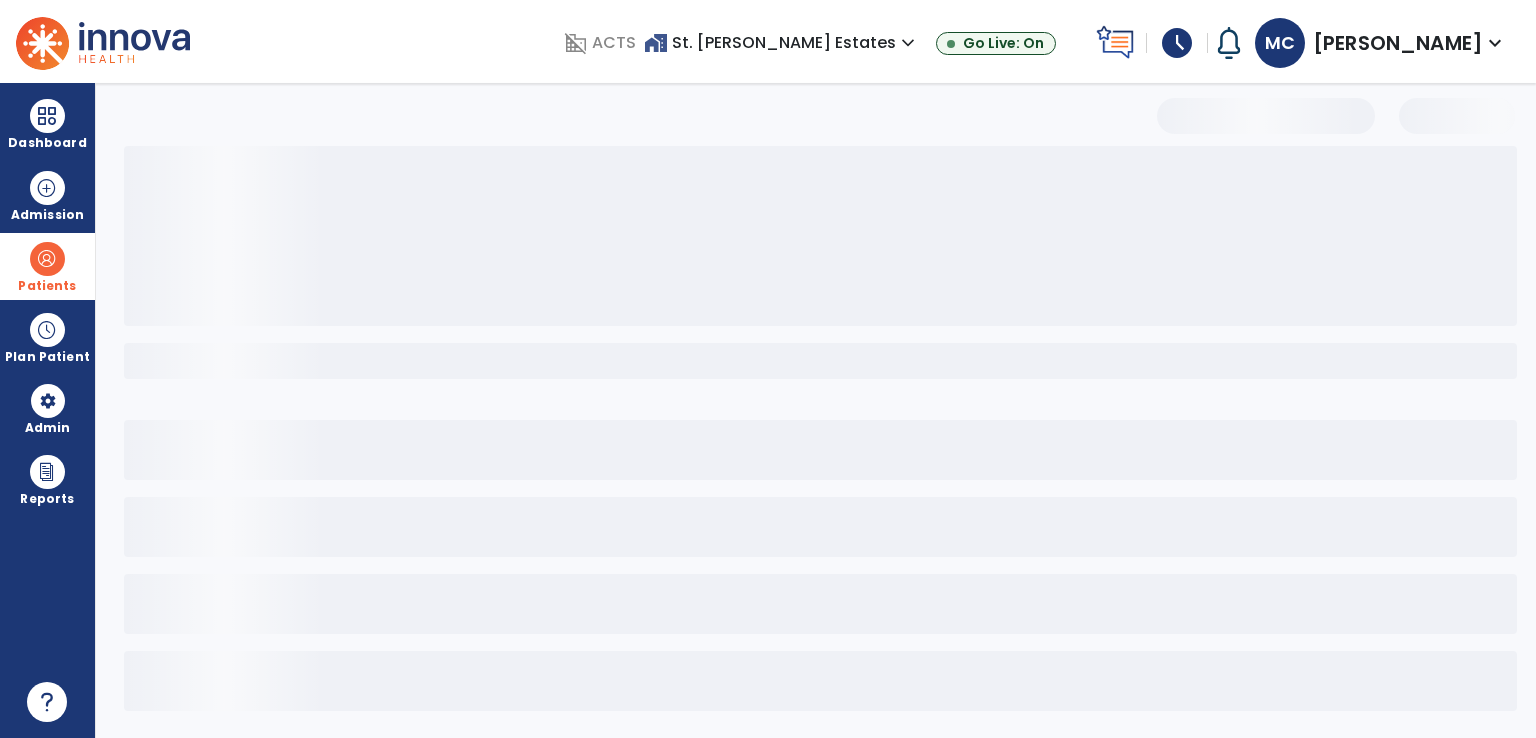 select on "***" 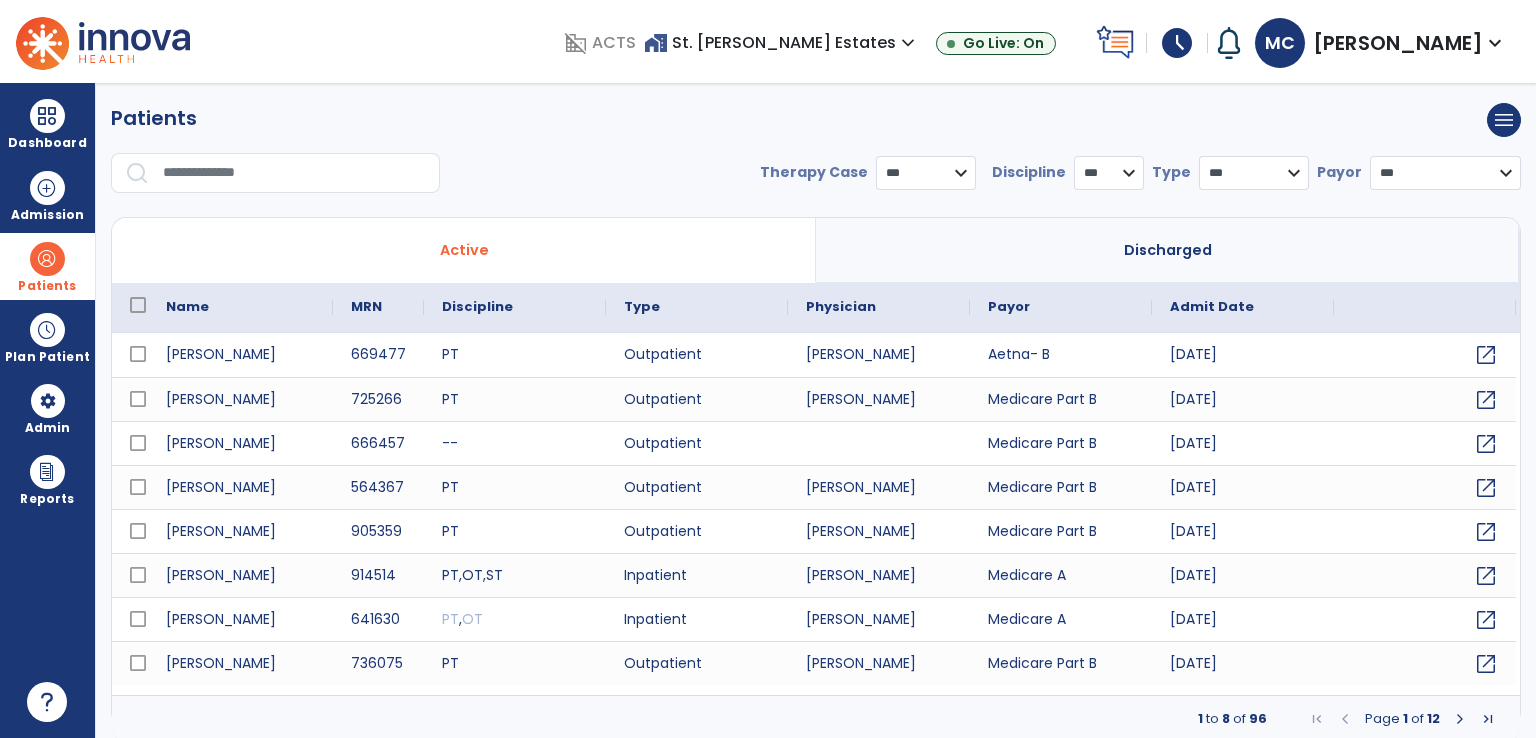 click at bounding box center (294, 173) 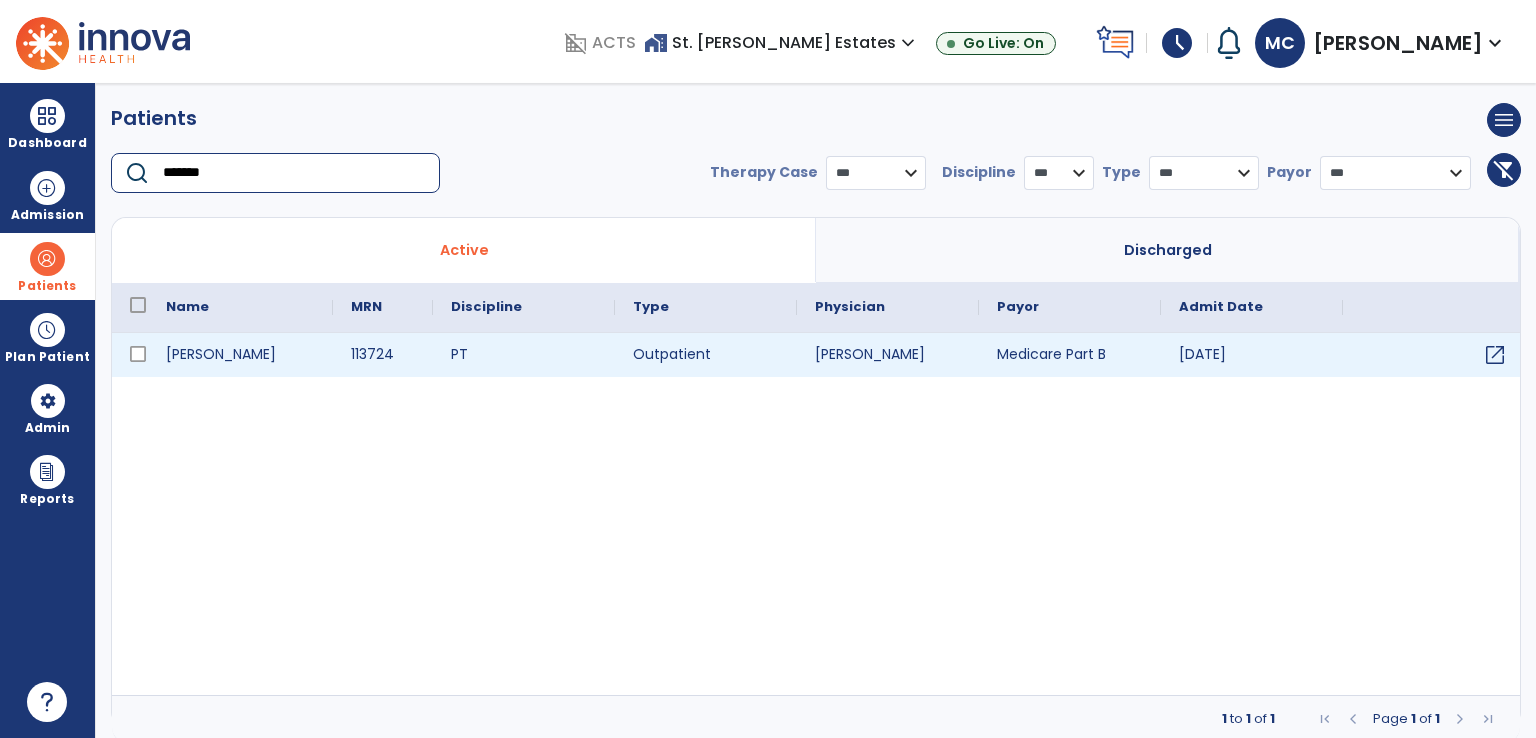 type on "*******" 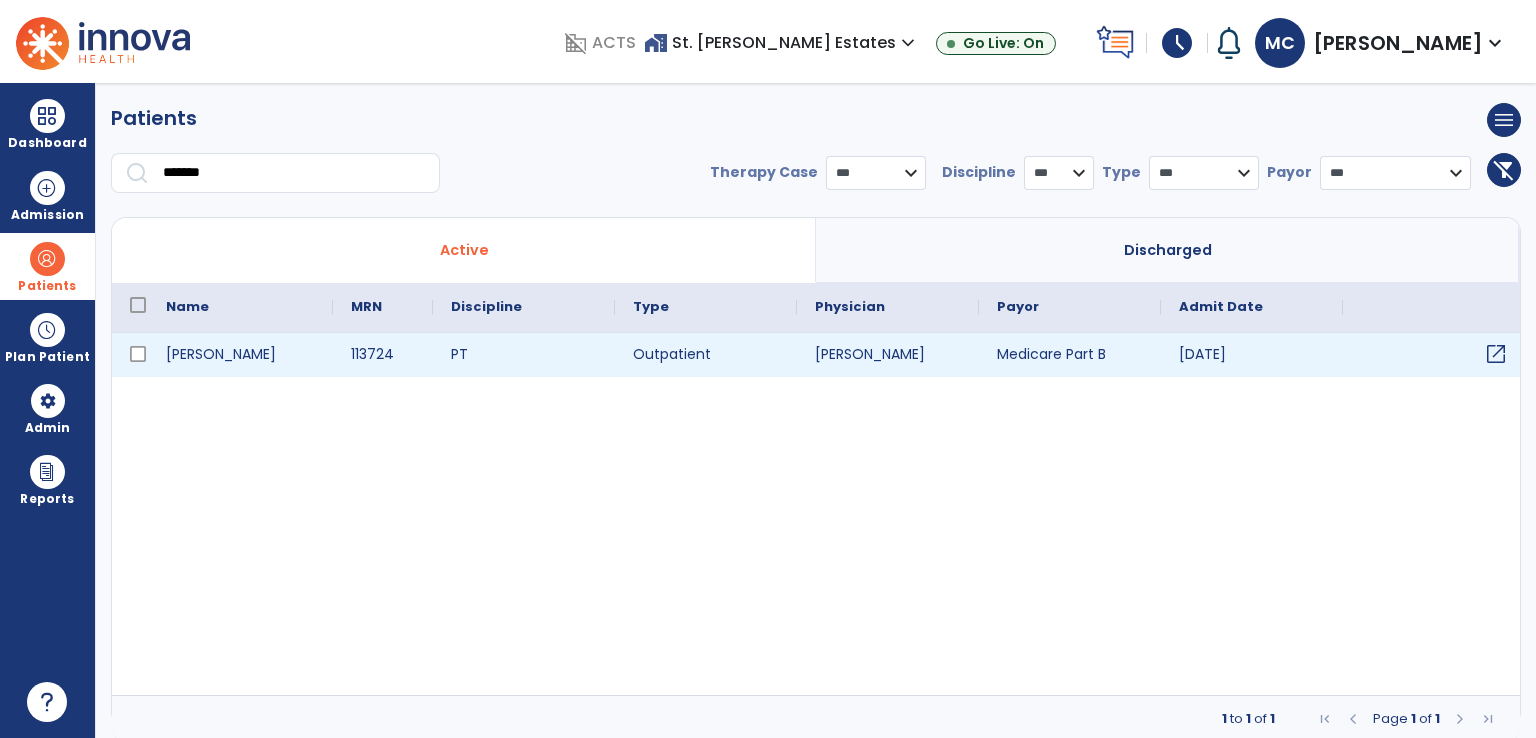 click on "open_in_new" at bounding box center (1496, 354) 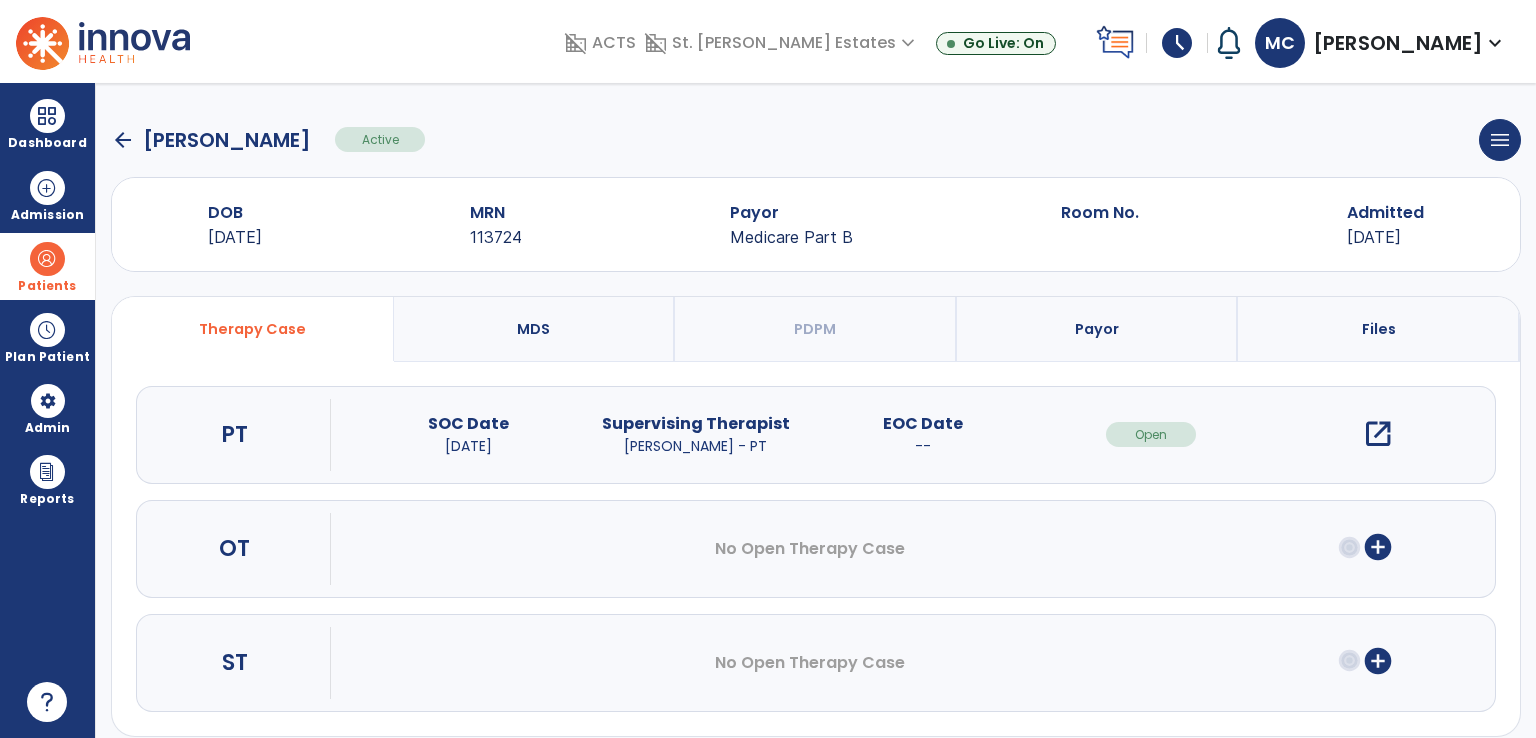 click on "open_in_new" at bounding box center [1378, 434] 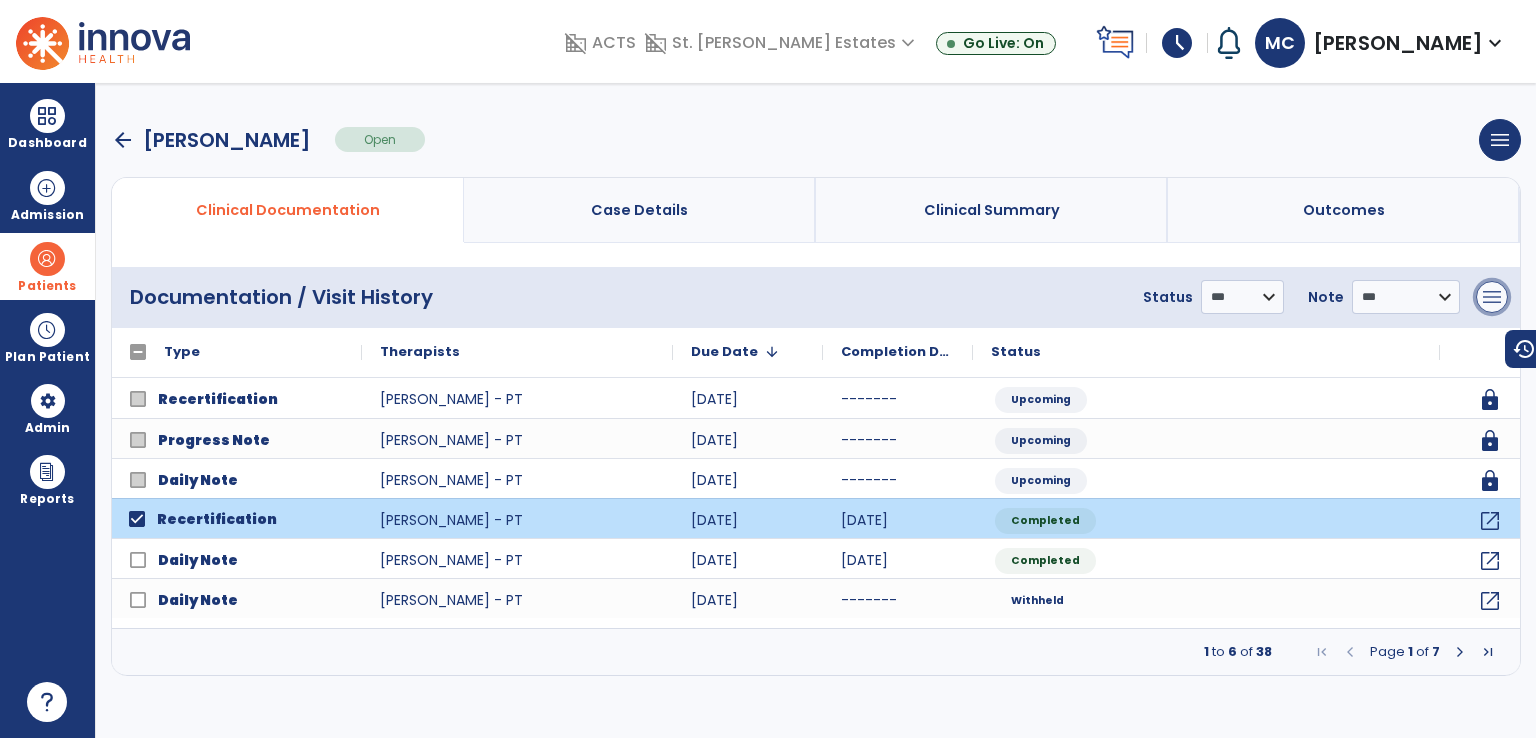 click on "menu" at bounding box center (1492, 297) 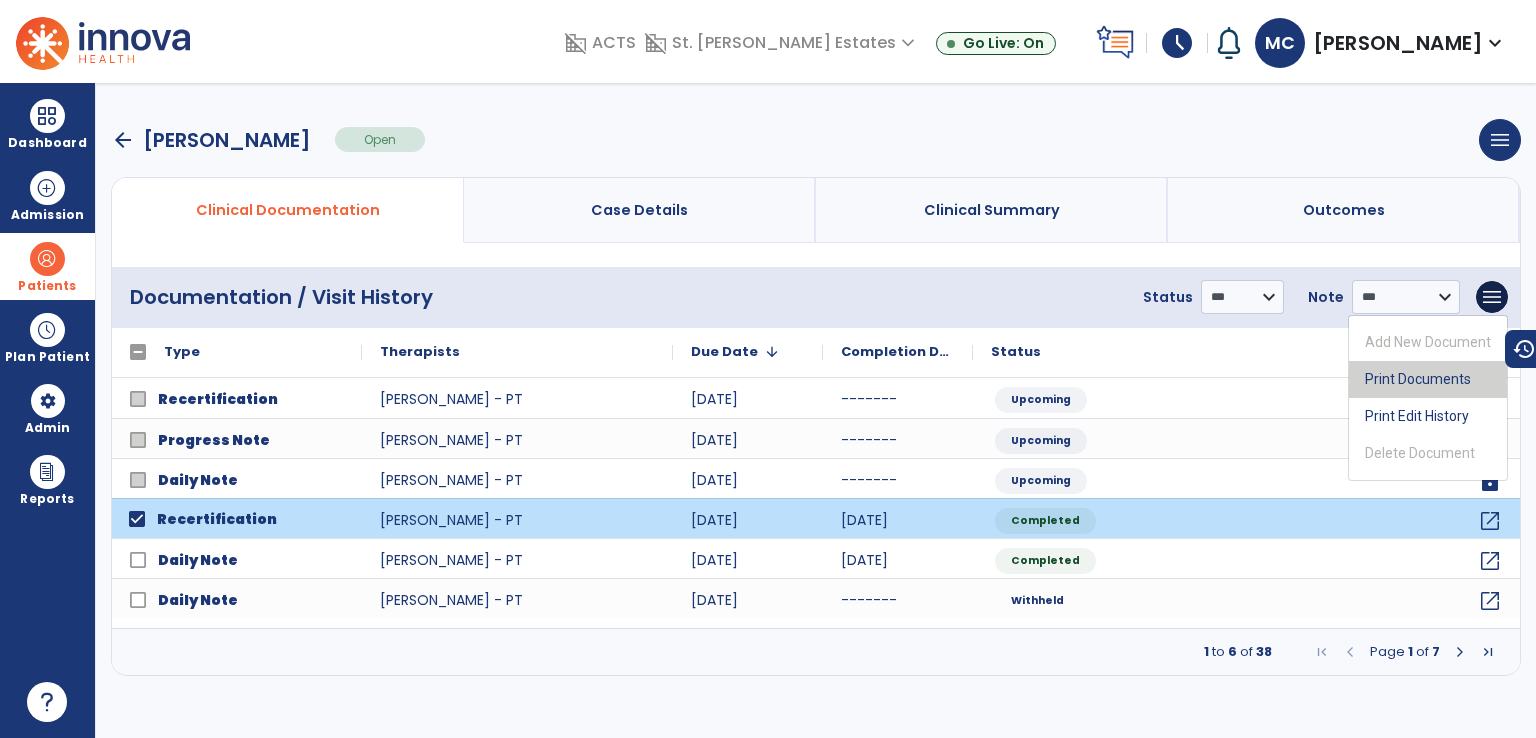 click on "Print Documents" at bounding box center [1428, 379] 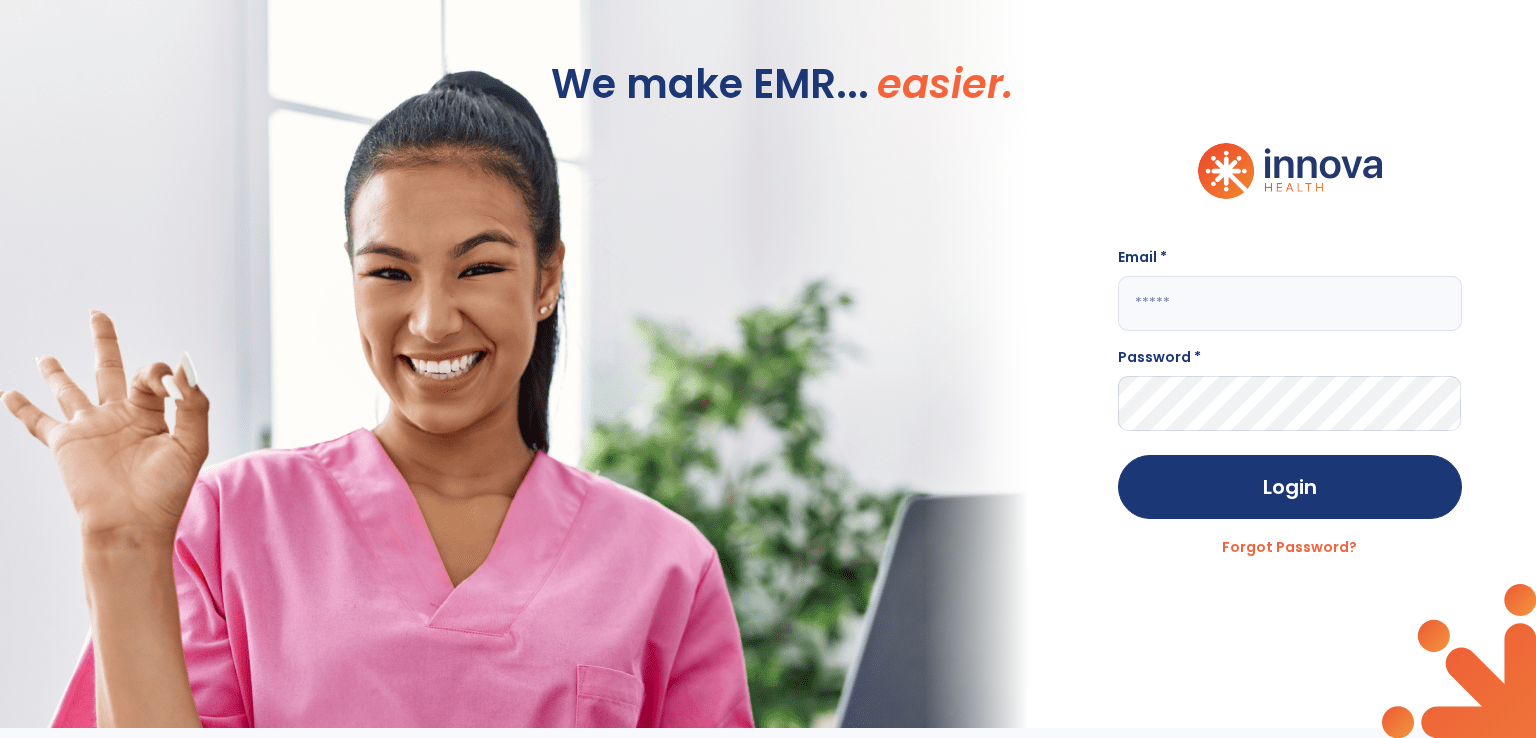 type on "**********" 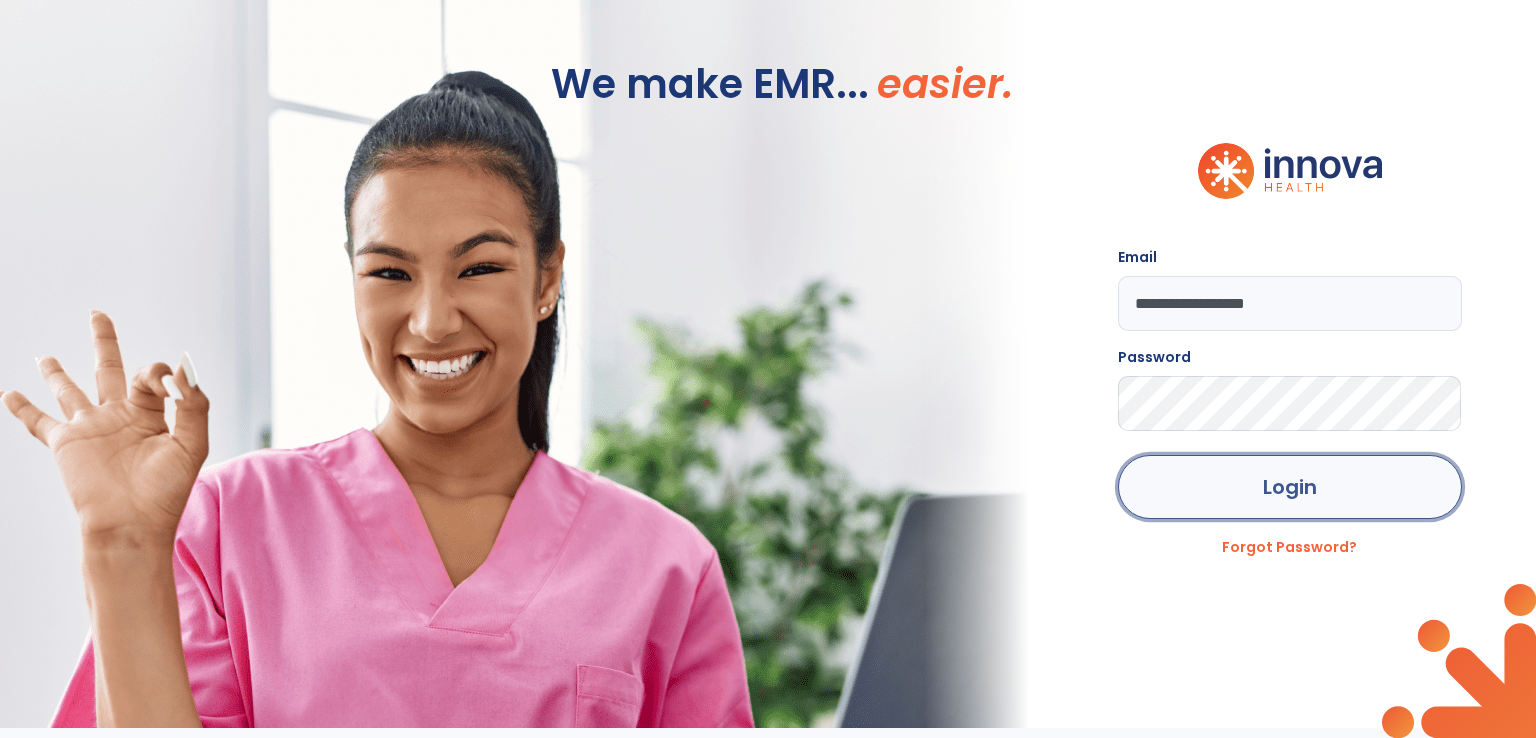 click on "Login" 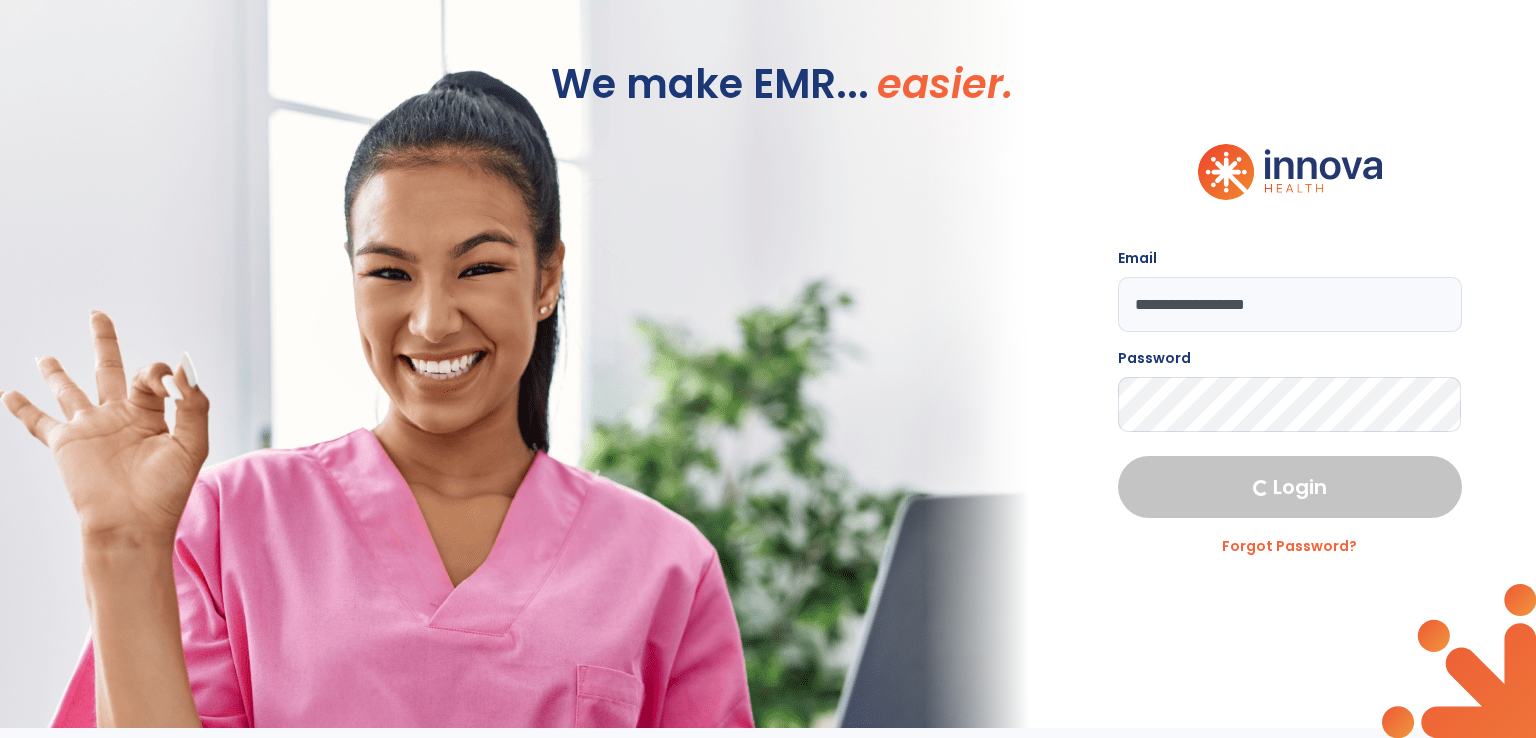 select on "****" 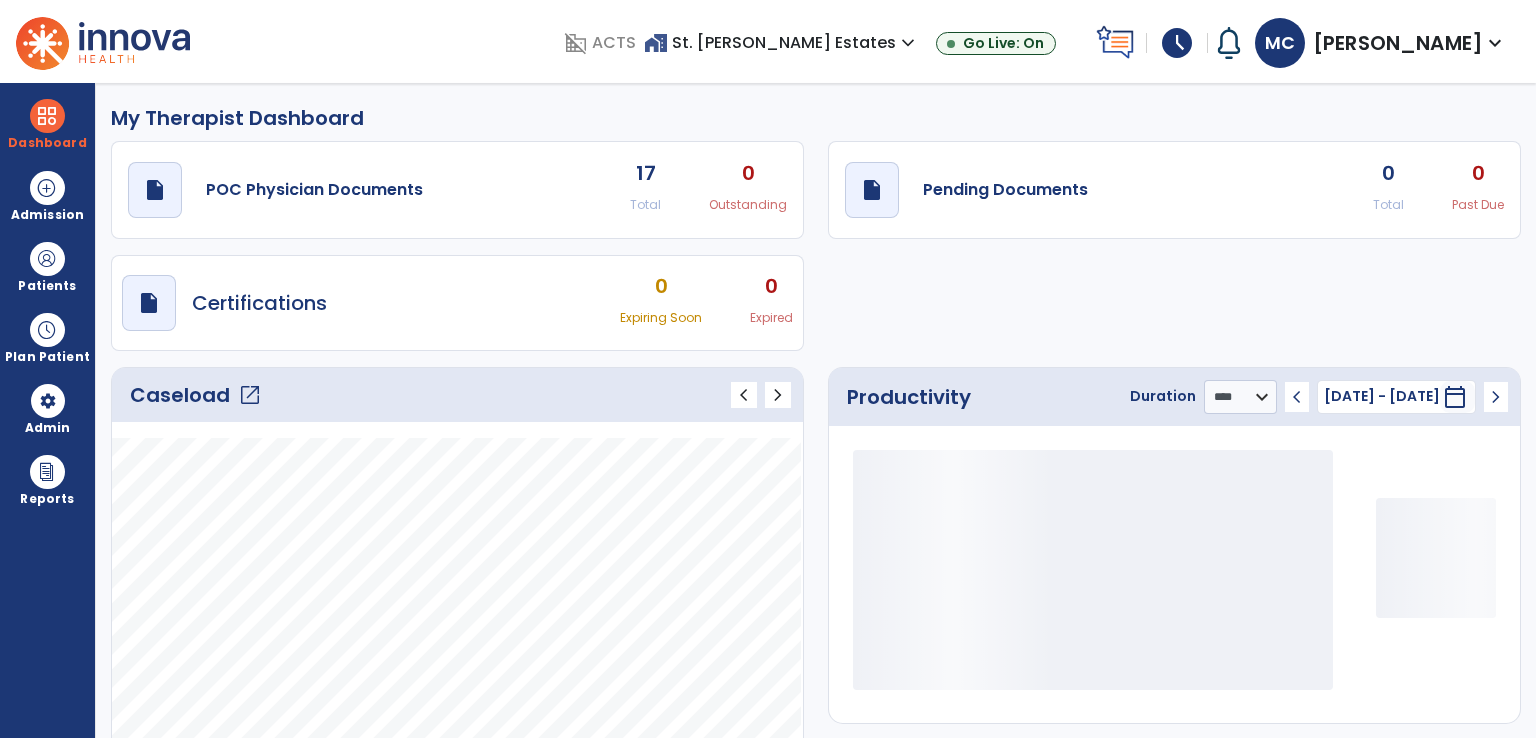 type on "*****" 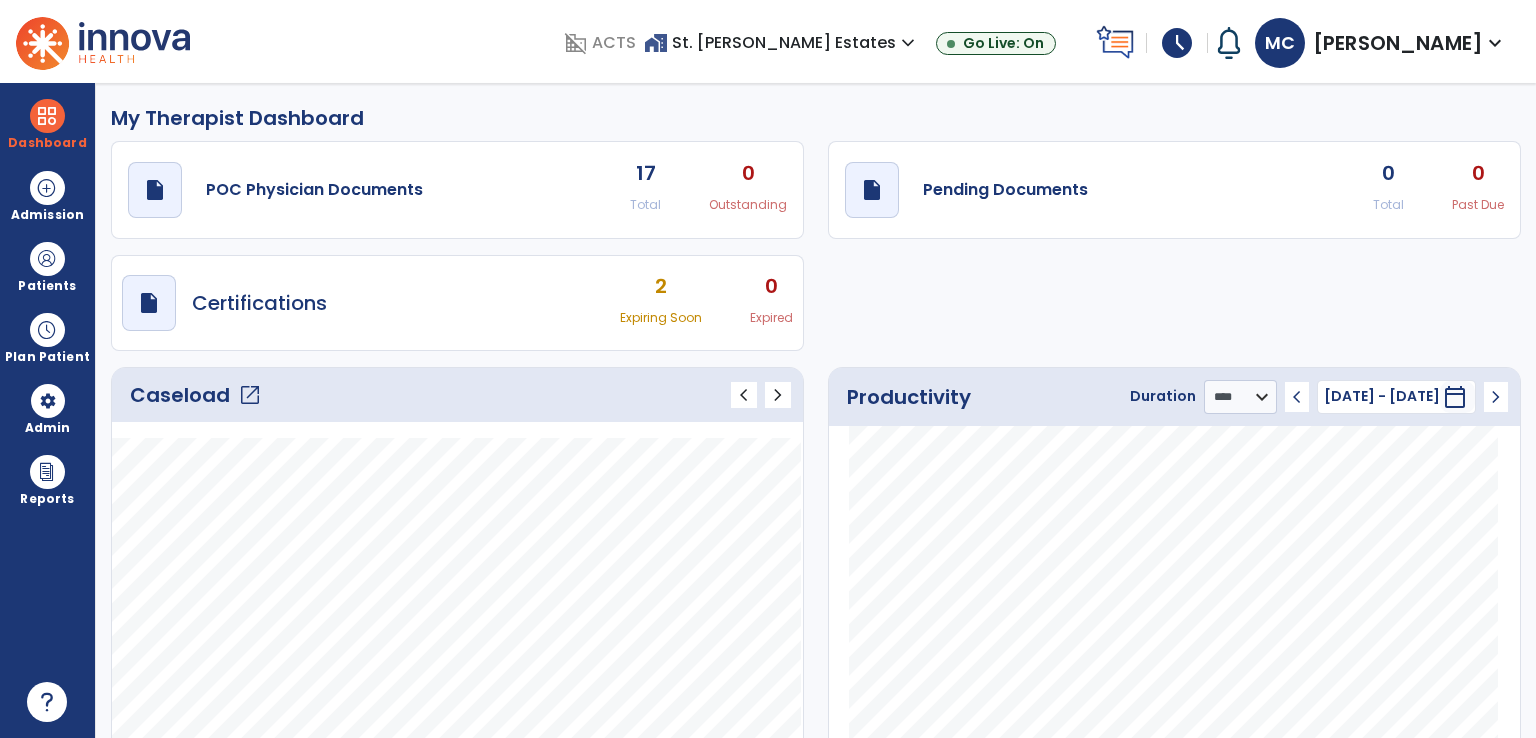 click on "schedule" at bounding box center [1177, 43] 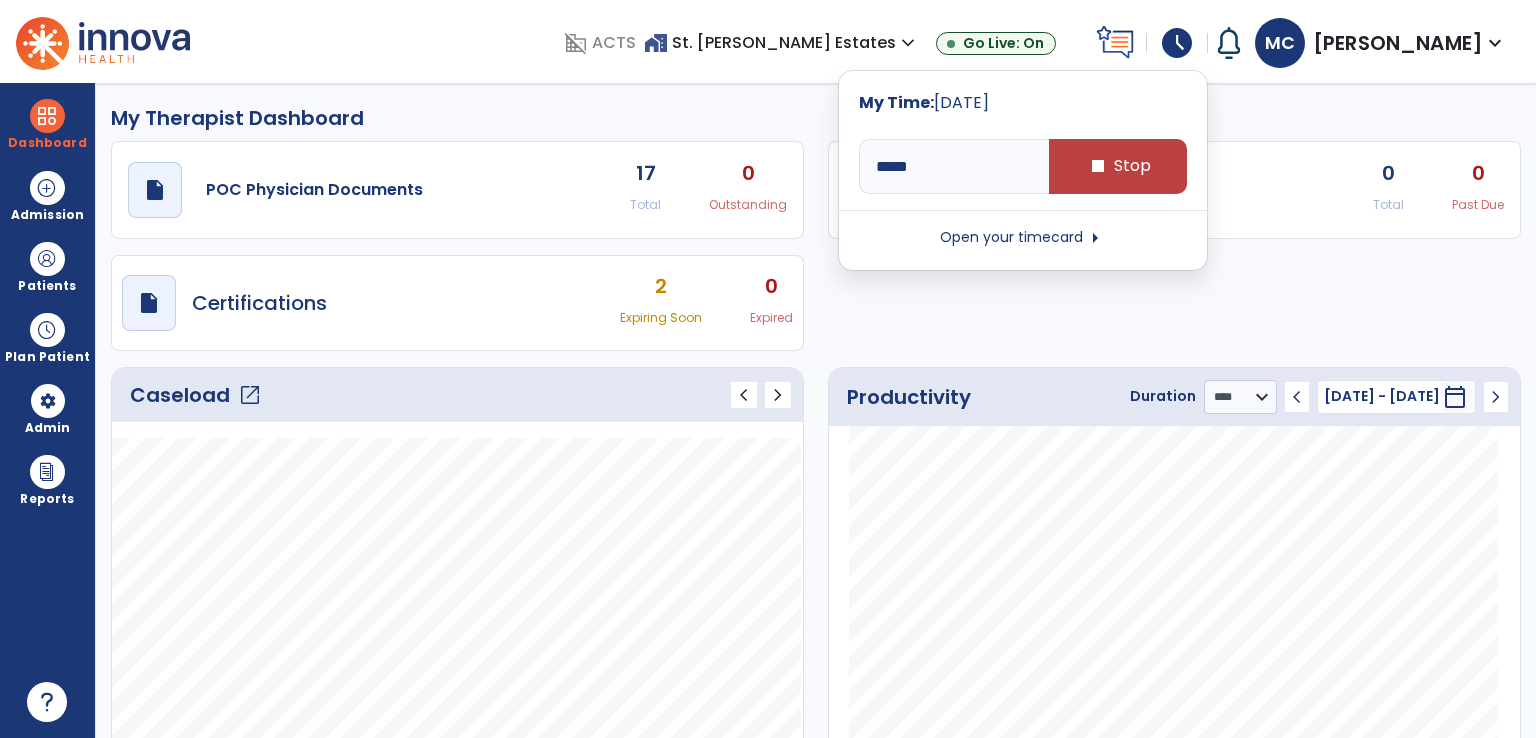 type on "*****" 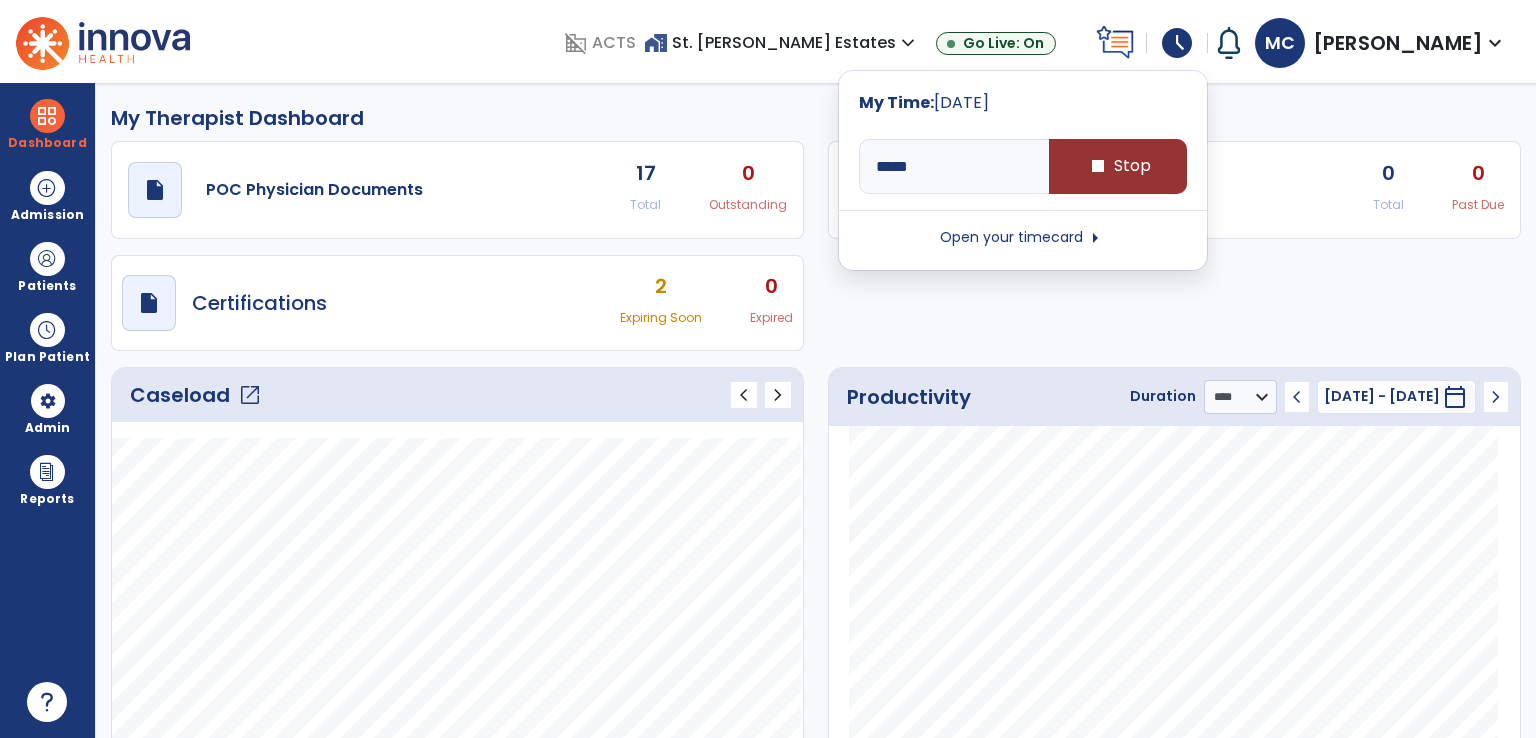 click on "stop  Stop" at bounding box center [1118, 166] 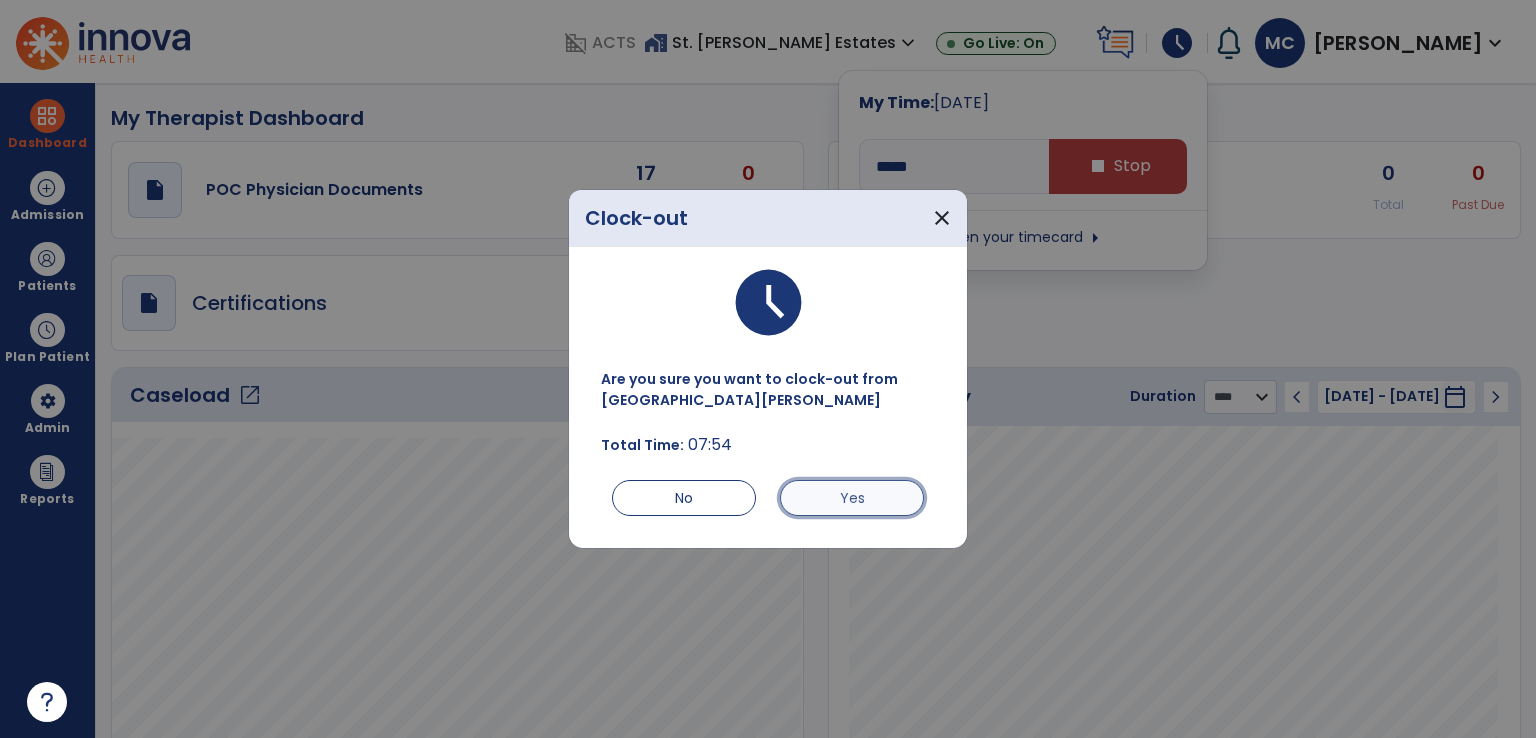 click on "Yes" at bounding box center [852, 498] 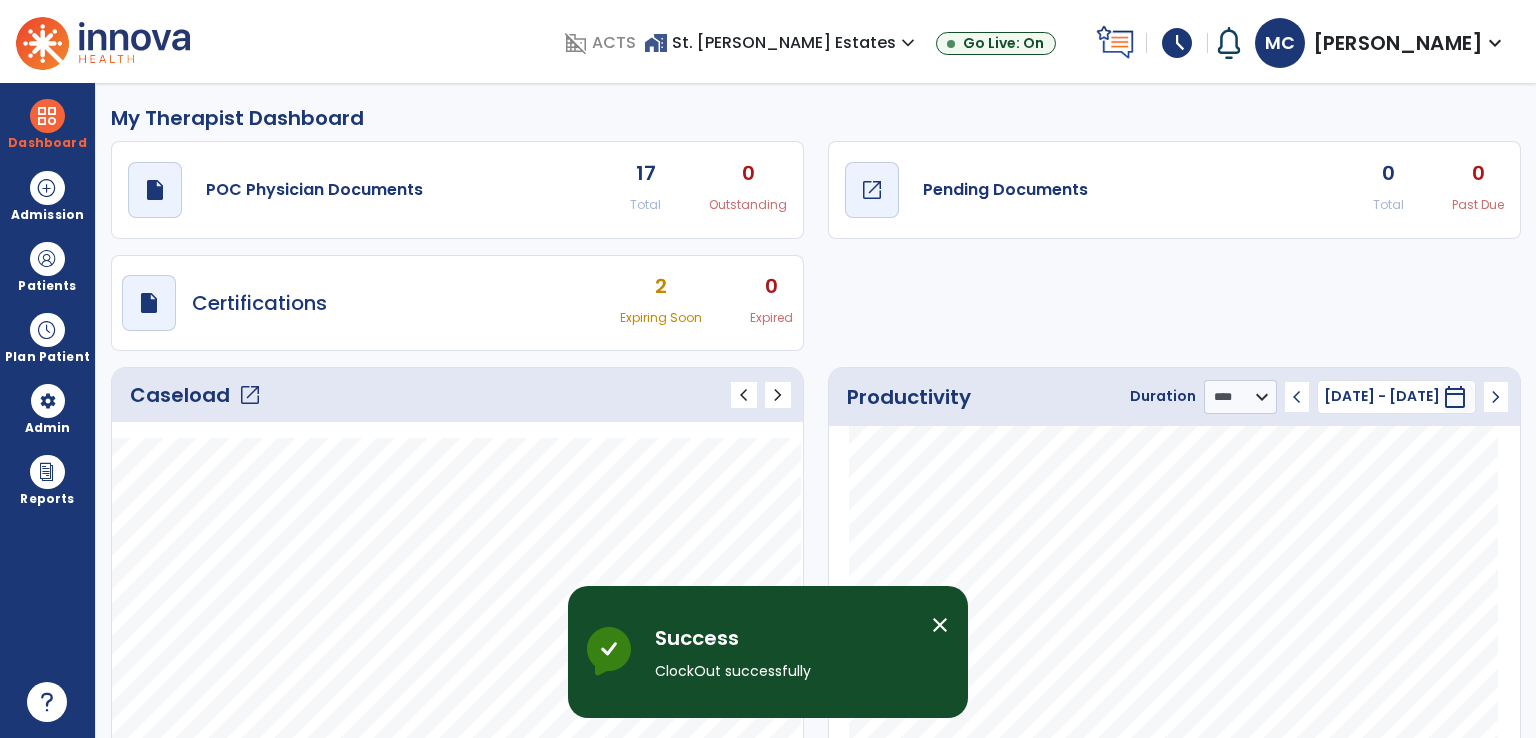 type on "****" 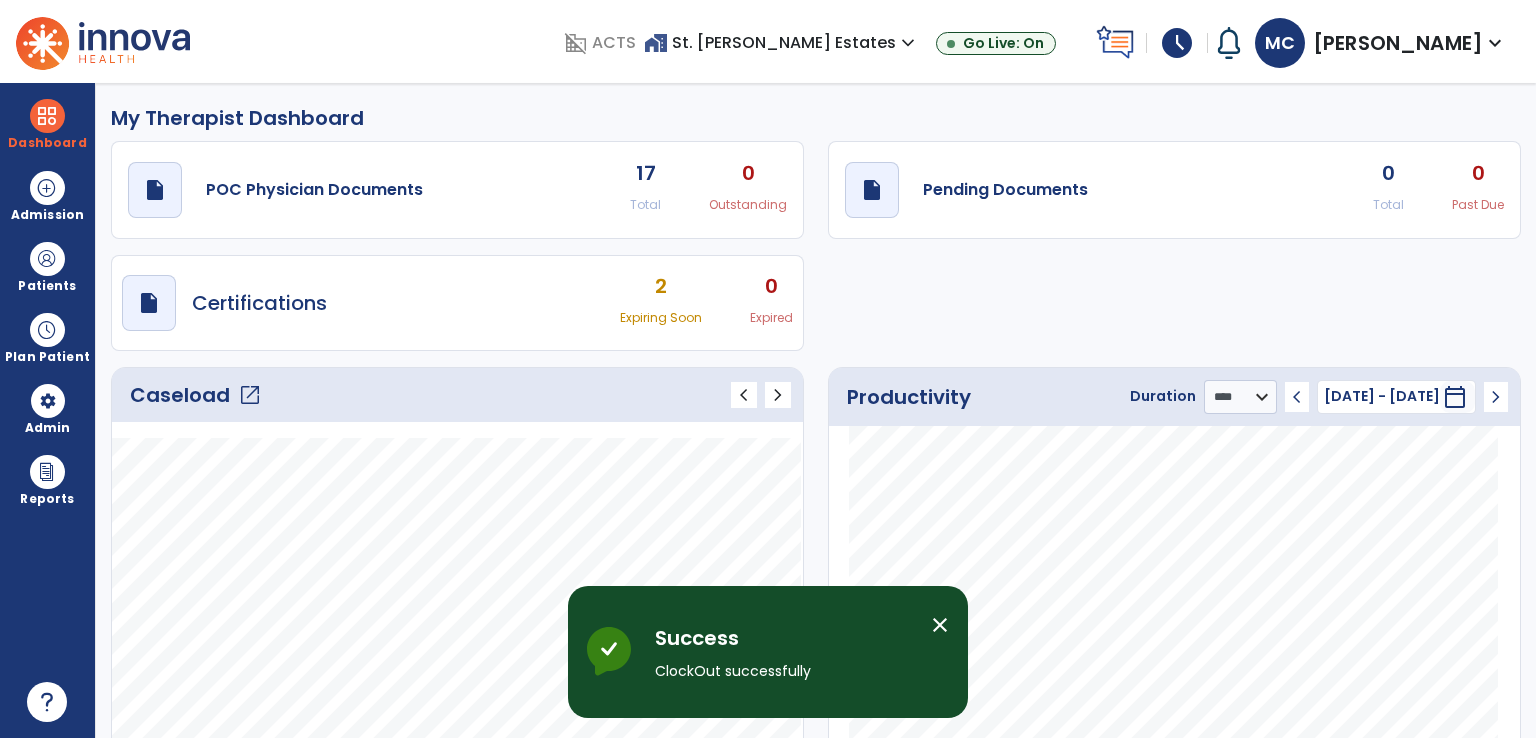 click on "schedule" at bounding box center (1177, 43) 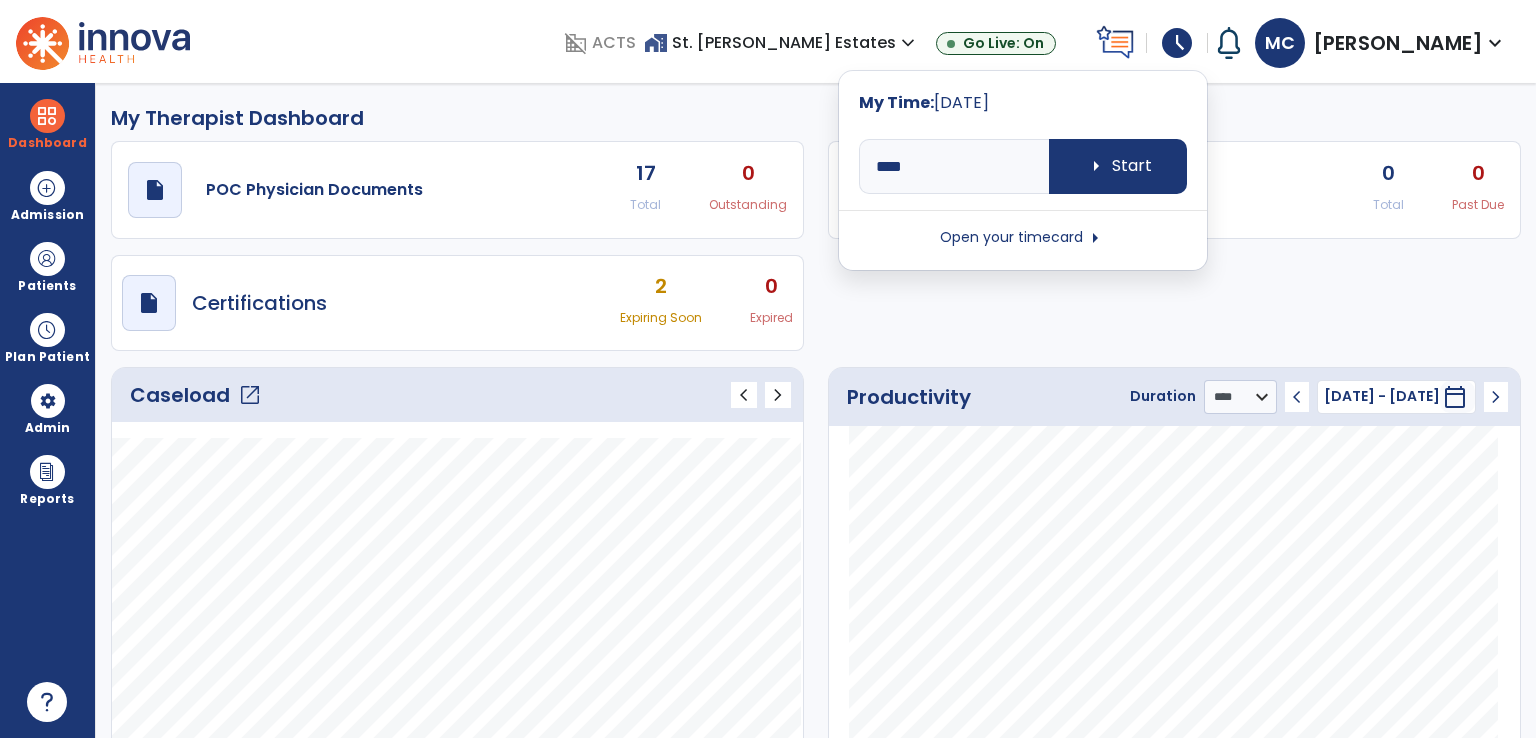 click on "Open your timecard  arrow_right" at bounding box center (1023, 238) 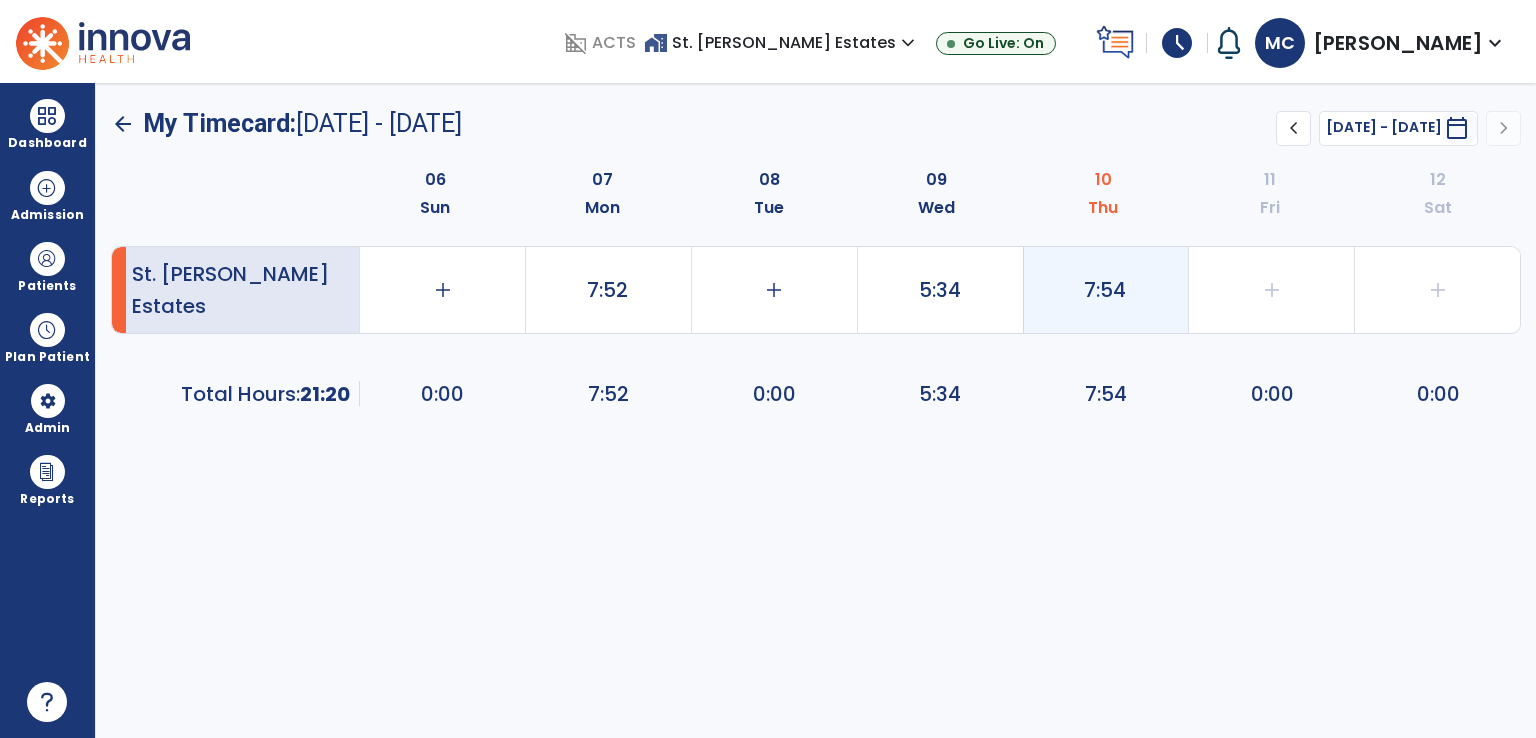 click on "7:54" 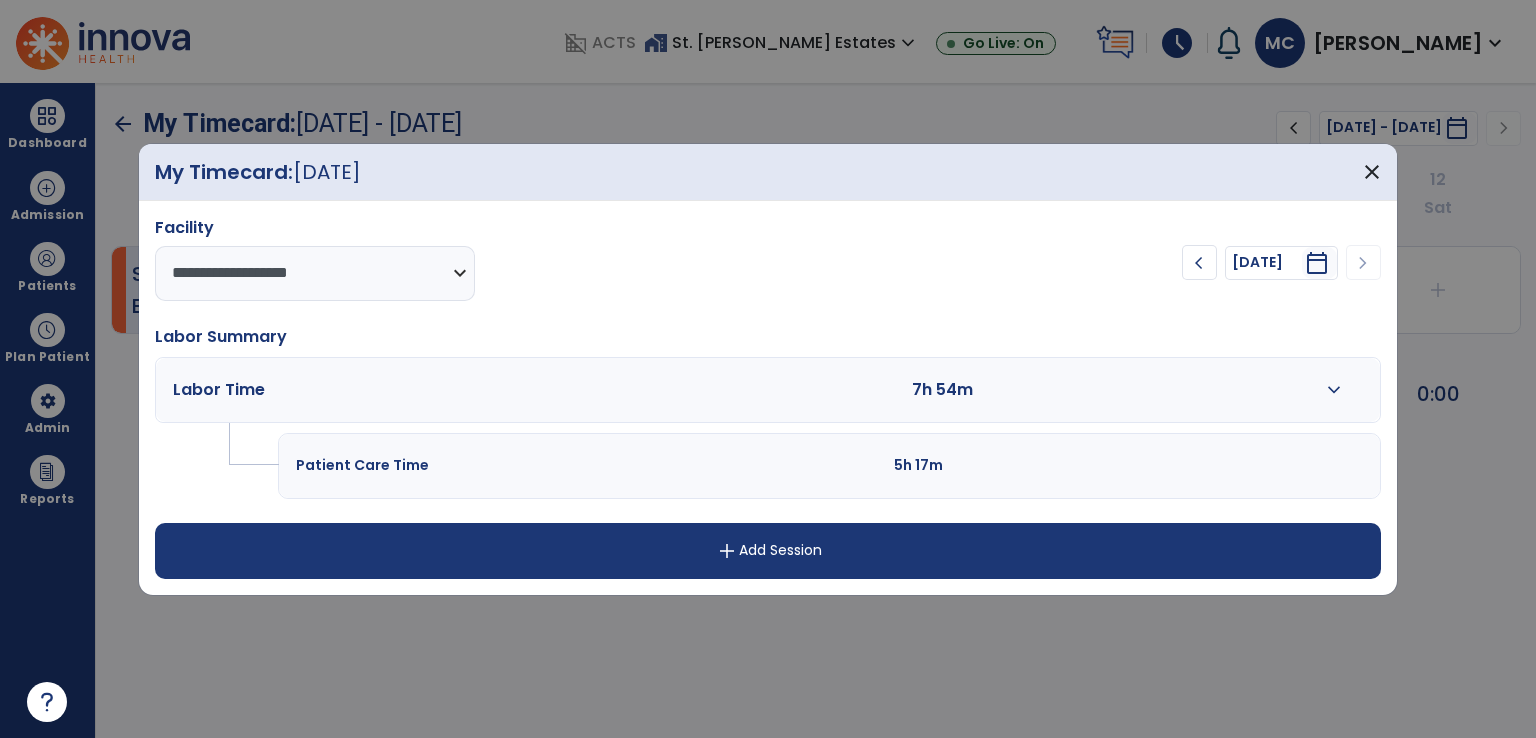 click on "expand_more" at bounding box center [1334, 390] 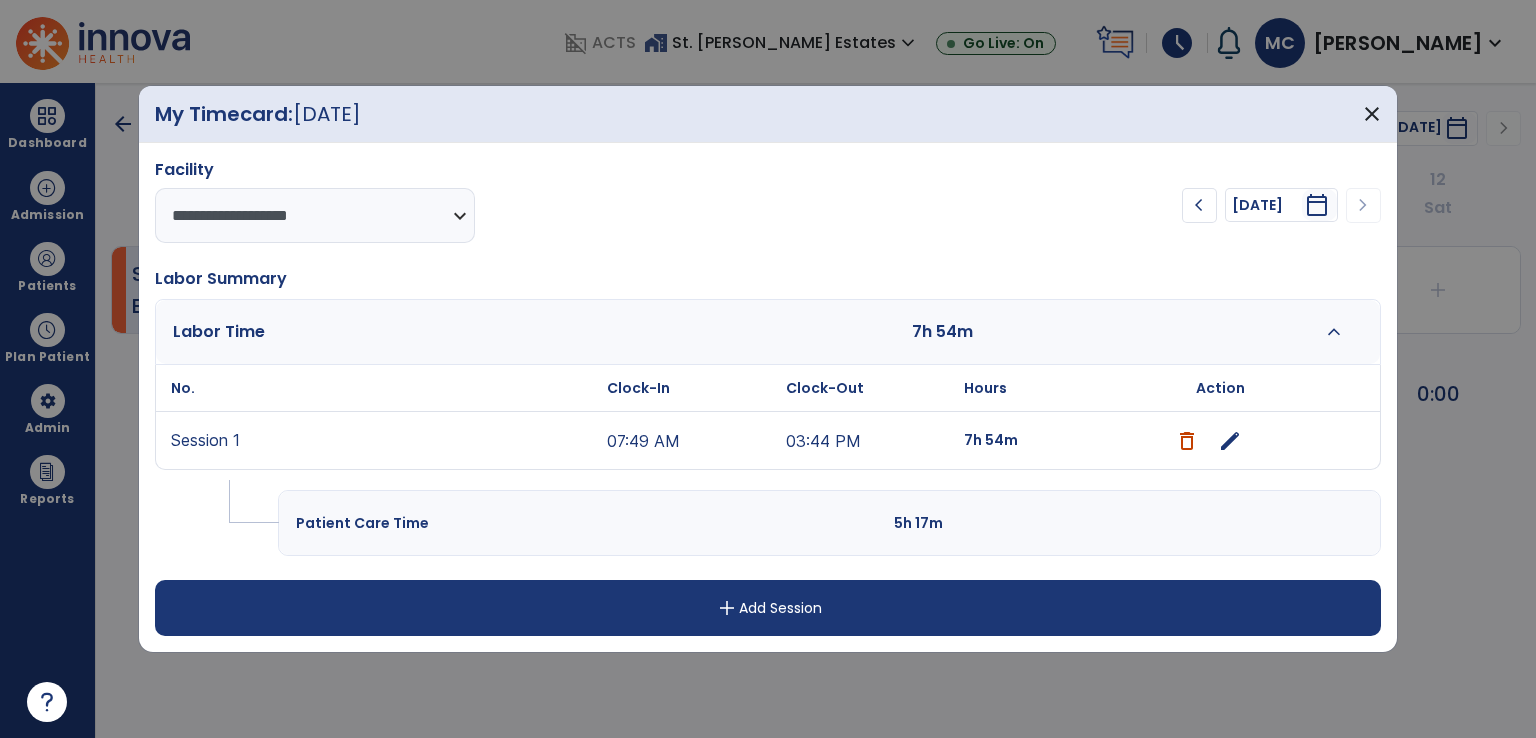click on "07:49 AM" at bounding box center [691, 440] 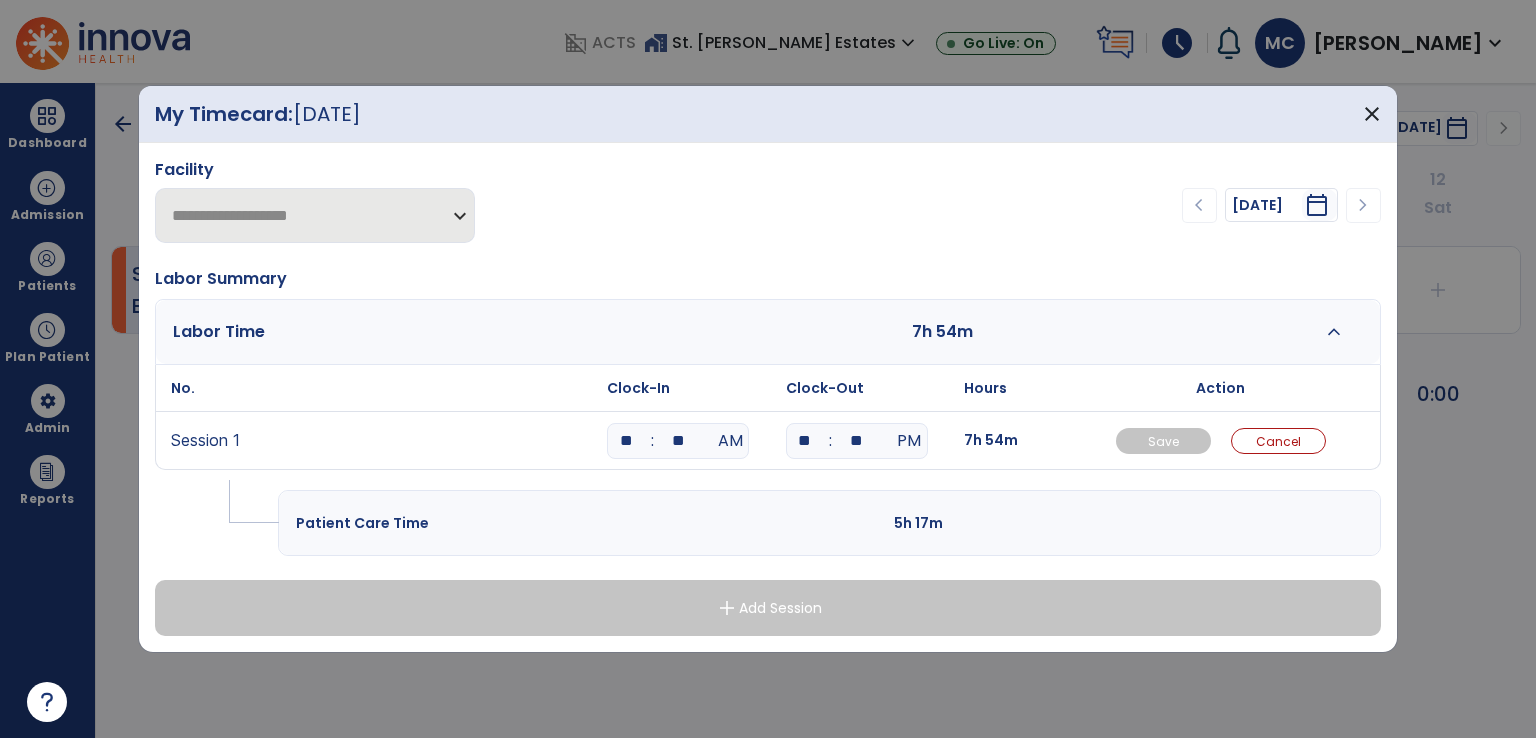 click on "**" at bounding box center [678, 441] 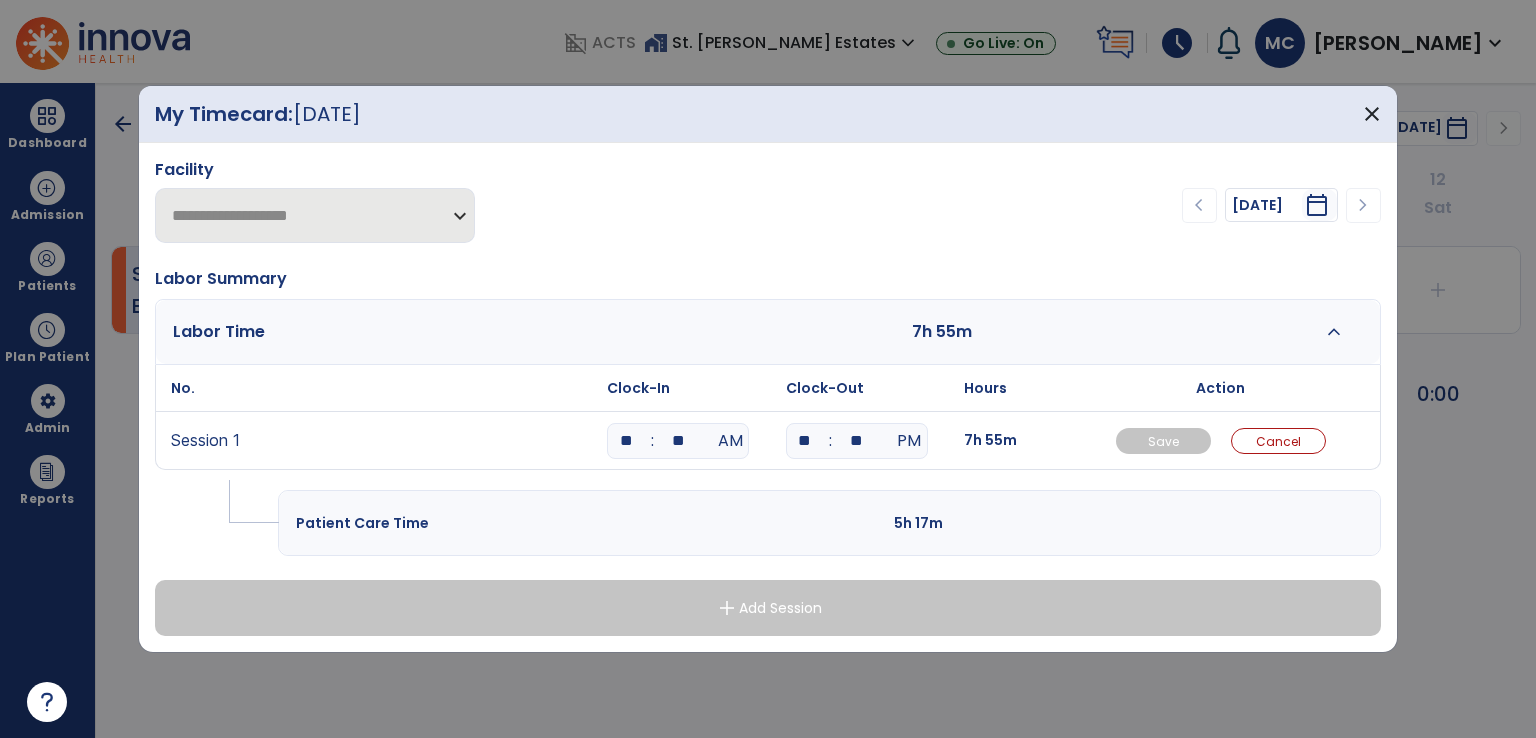 click on "**" at bounding box center (857, 441) 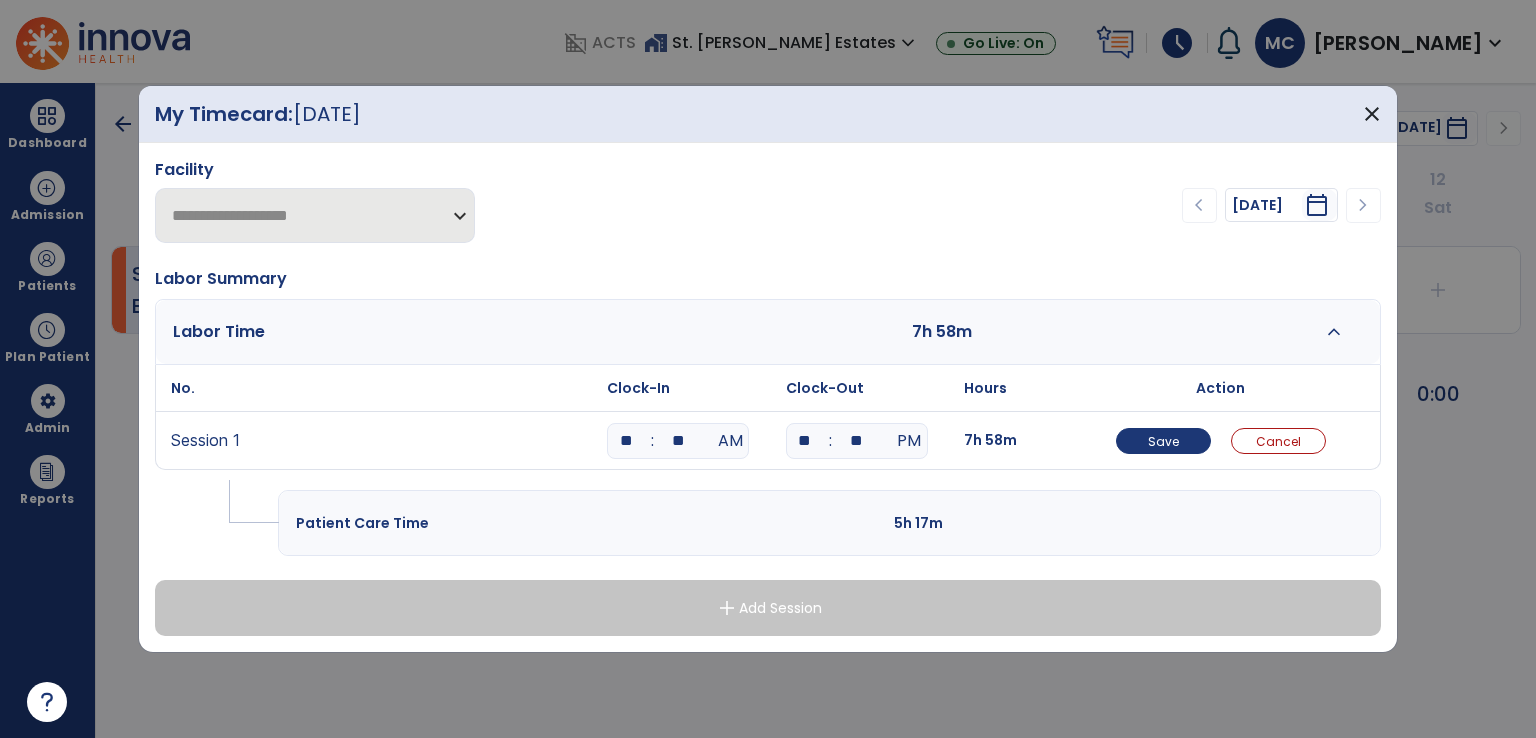 click on "7h 58m" at bounding box center (1010, 440) 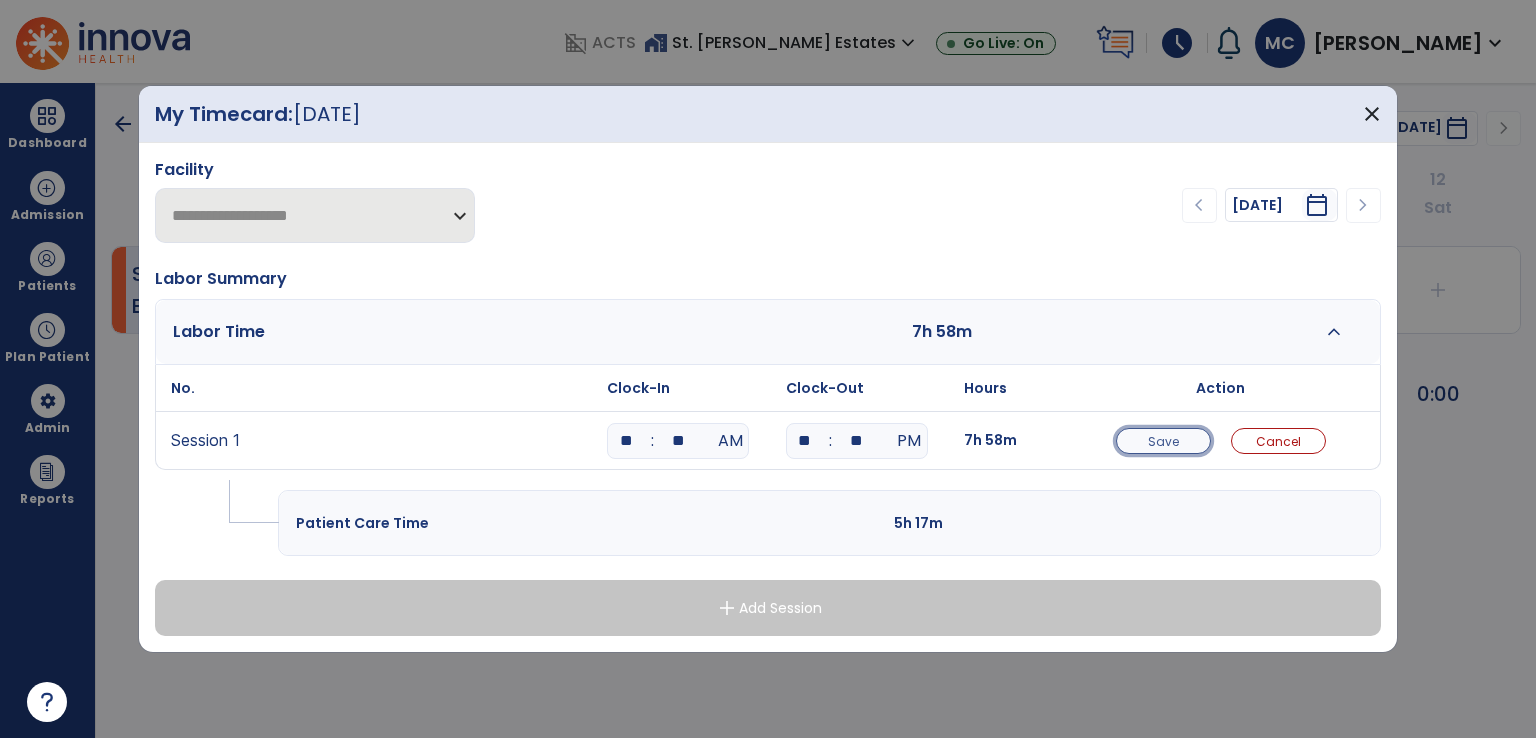 click on "Save" at bounding box center [1163, 441] 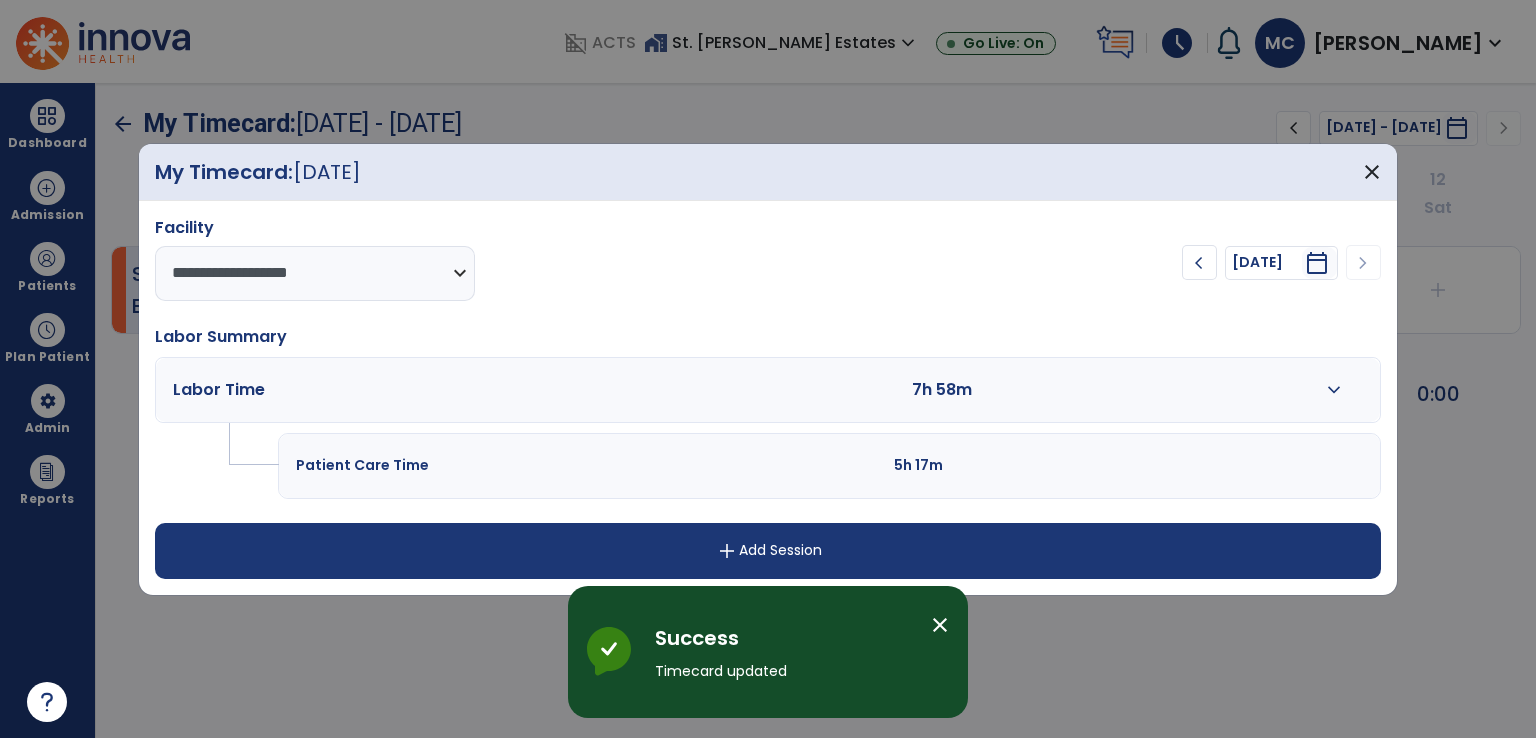 click on "Patient Care Time  5h 17m" at bounding box center [829, 465] 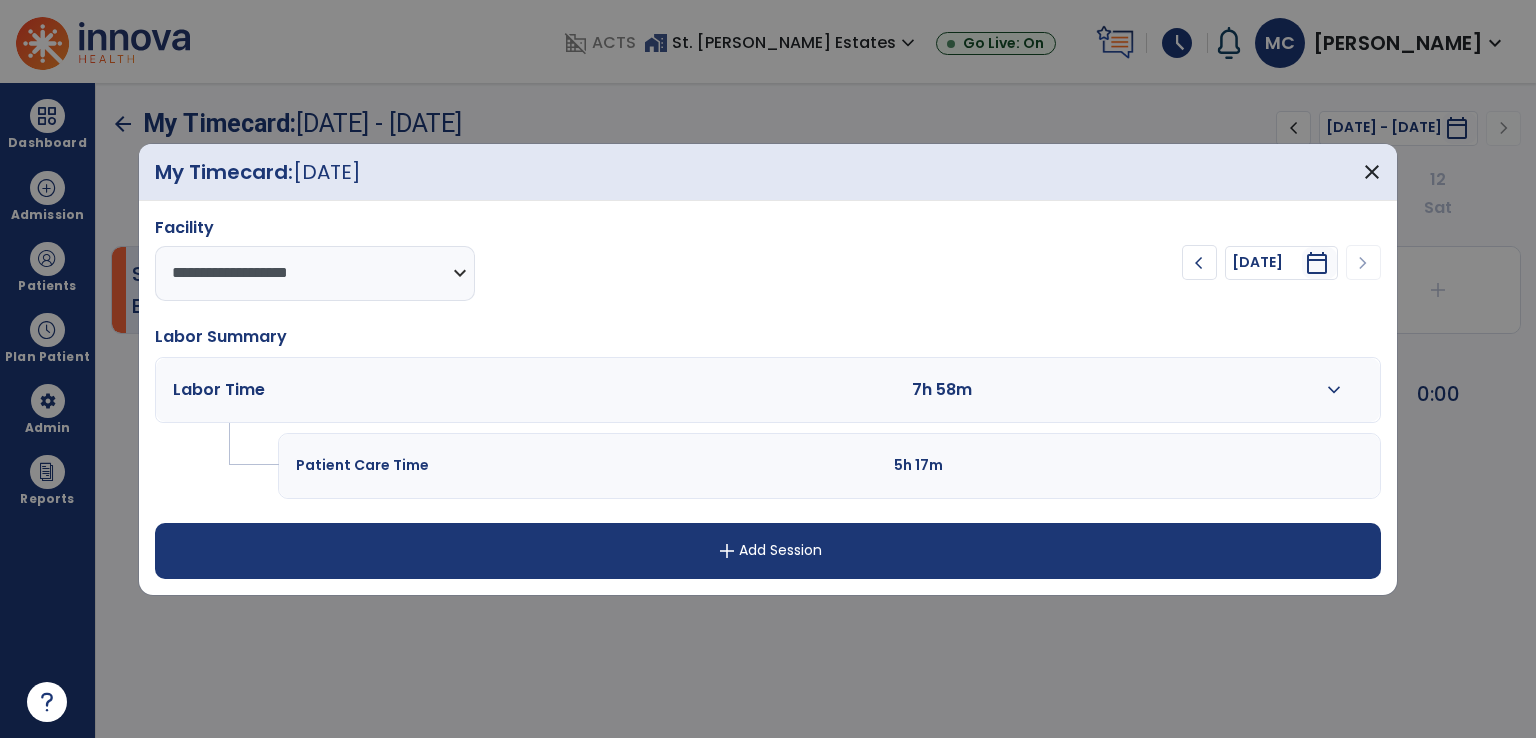 click at bounding box center (1251, 465) 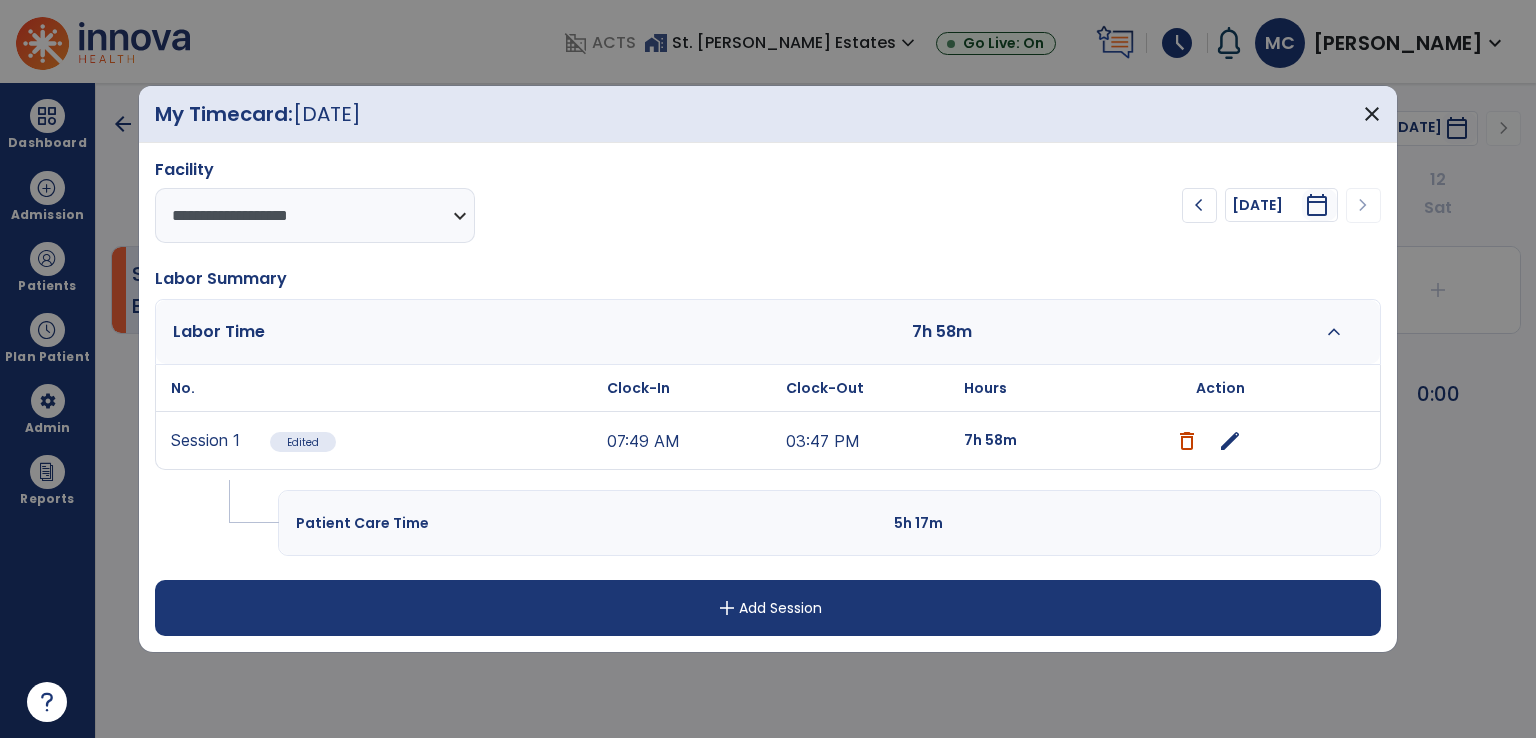 click on "Patient Care Time  5h 17m" at bounding box center [829, 523] 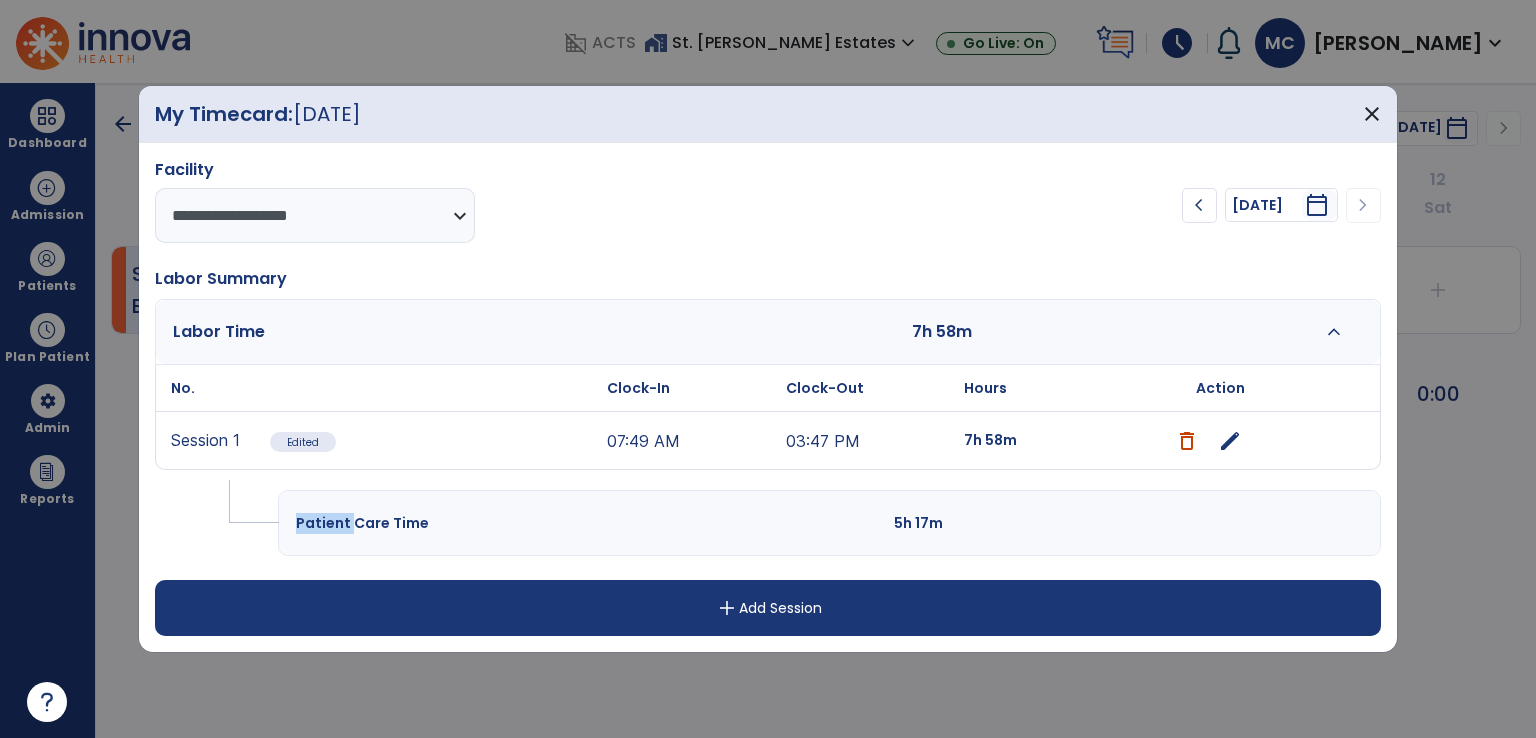 drag, startPoint x: 327, startPoint y: 522, endPoint x: 316, endPoint y: 487, distance: 36.687874 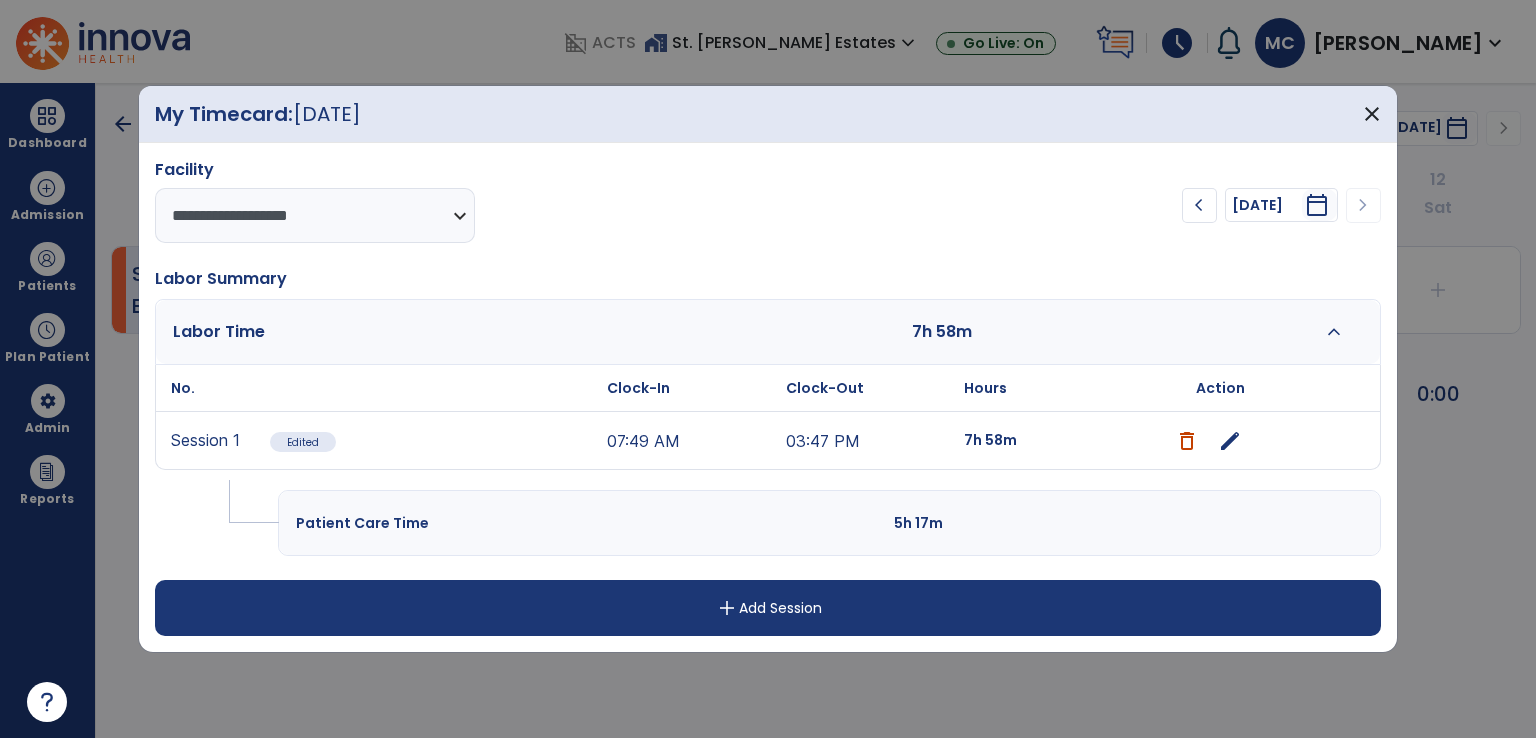 click on "Patient Care Time  5h 17m" at bounding box center [829, 523] 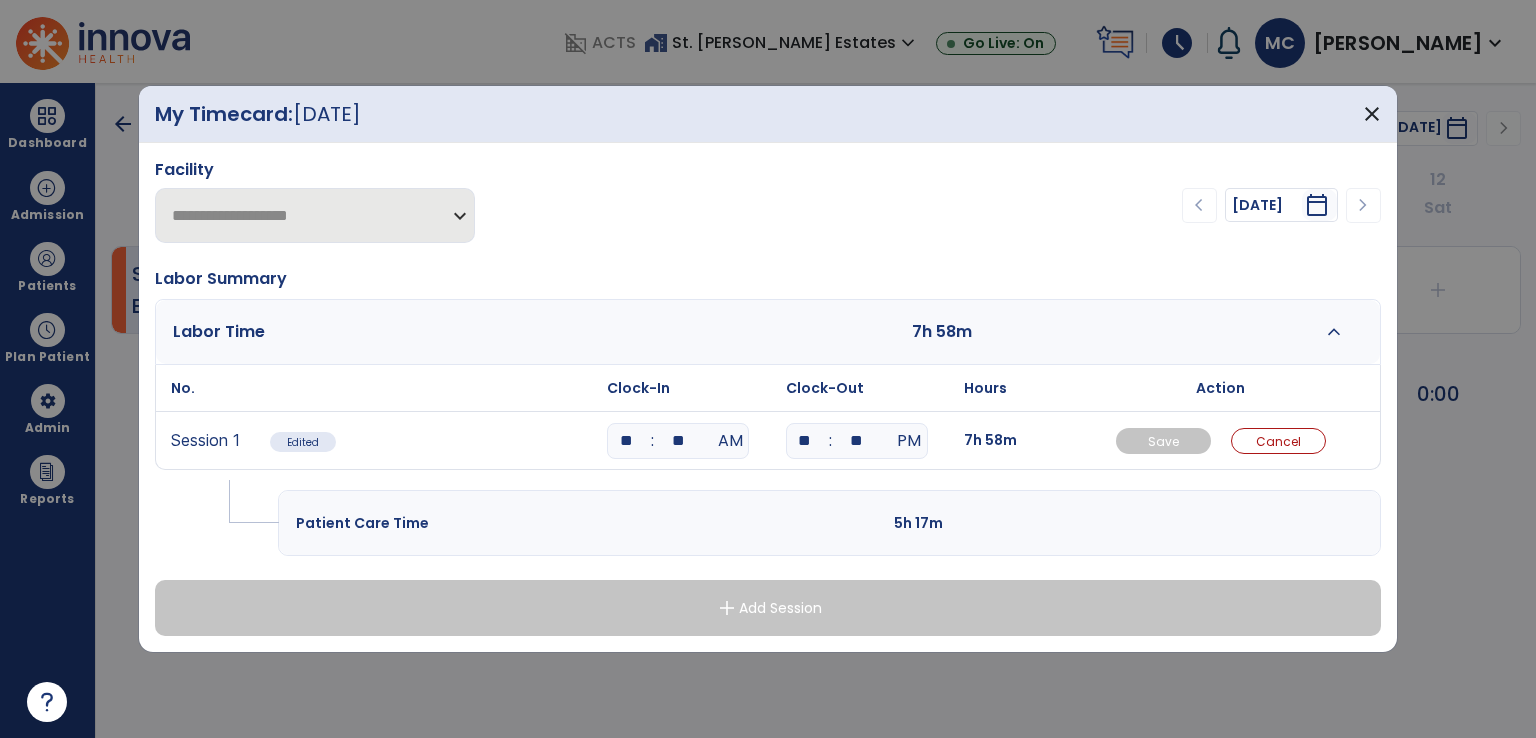 click on "Patient Care Time  5h 17m" at bounding box center [829, 523] 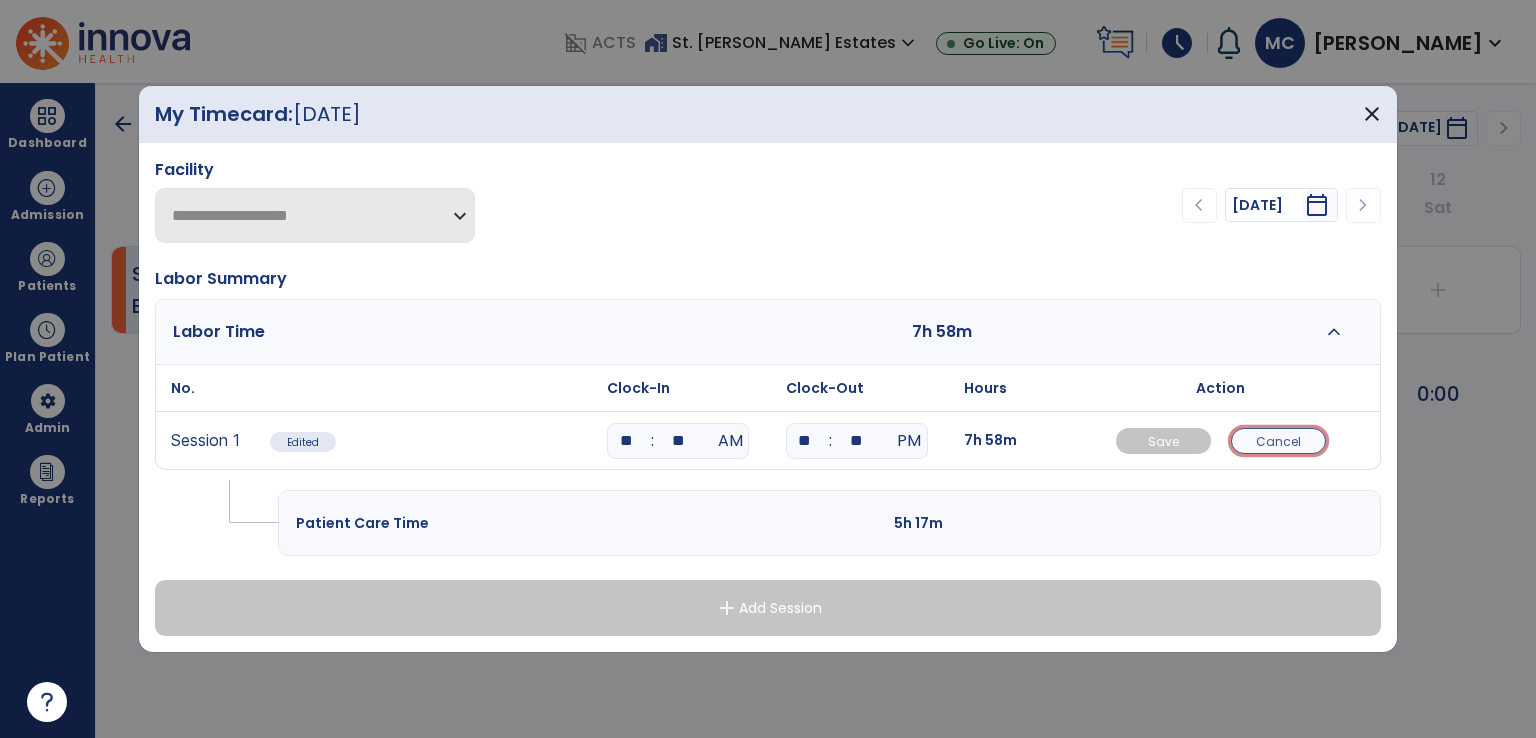 click on "Cancel" at bounding box center [1278, 441] 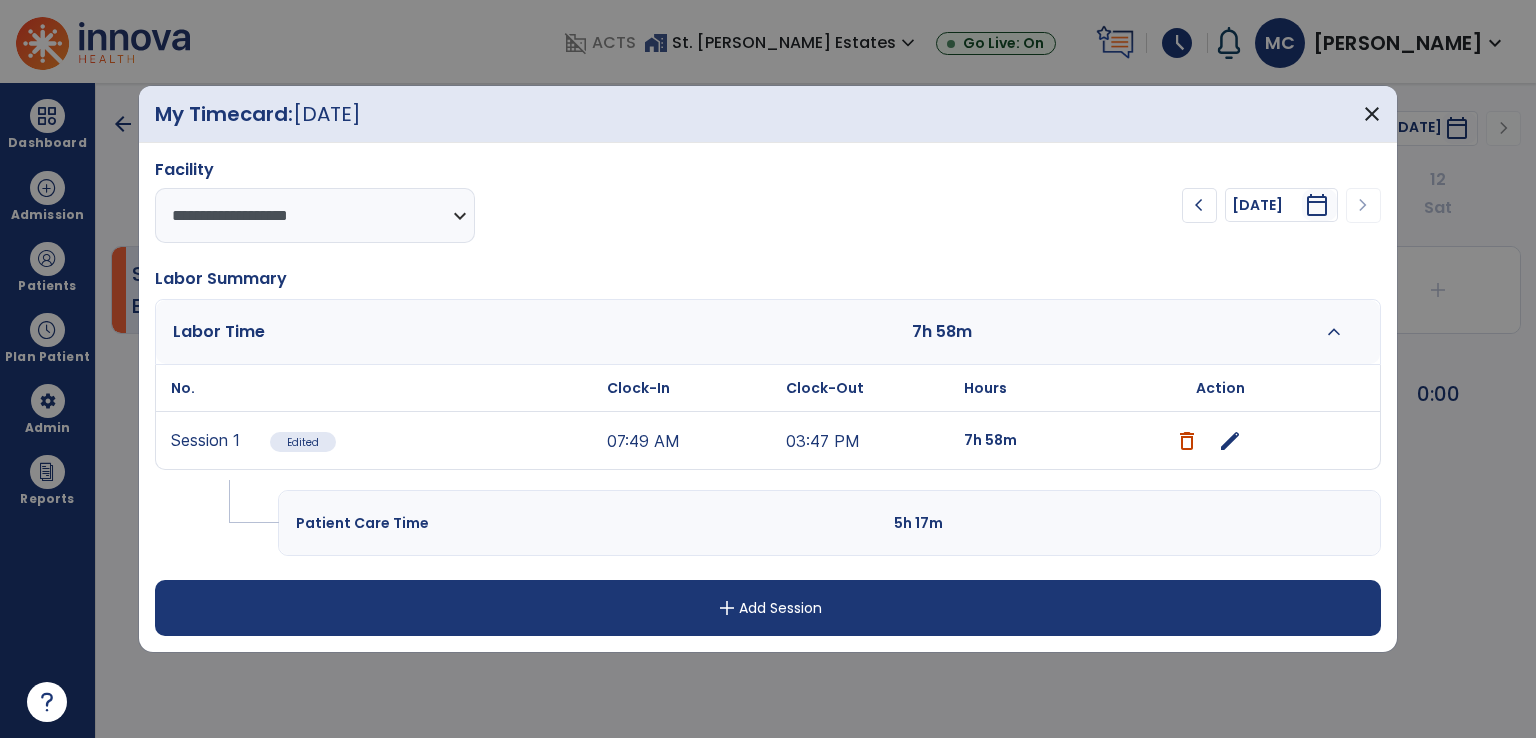 click on "add  Add Session" at bounding box center [768, 608] 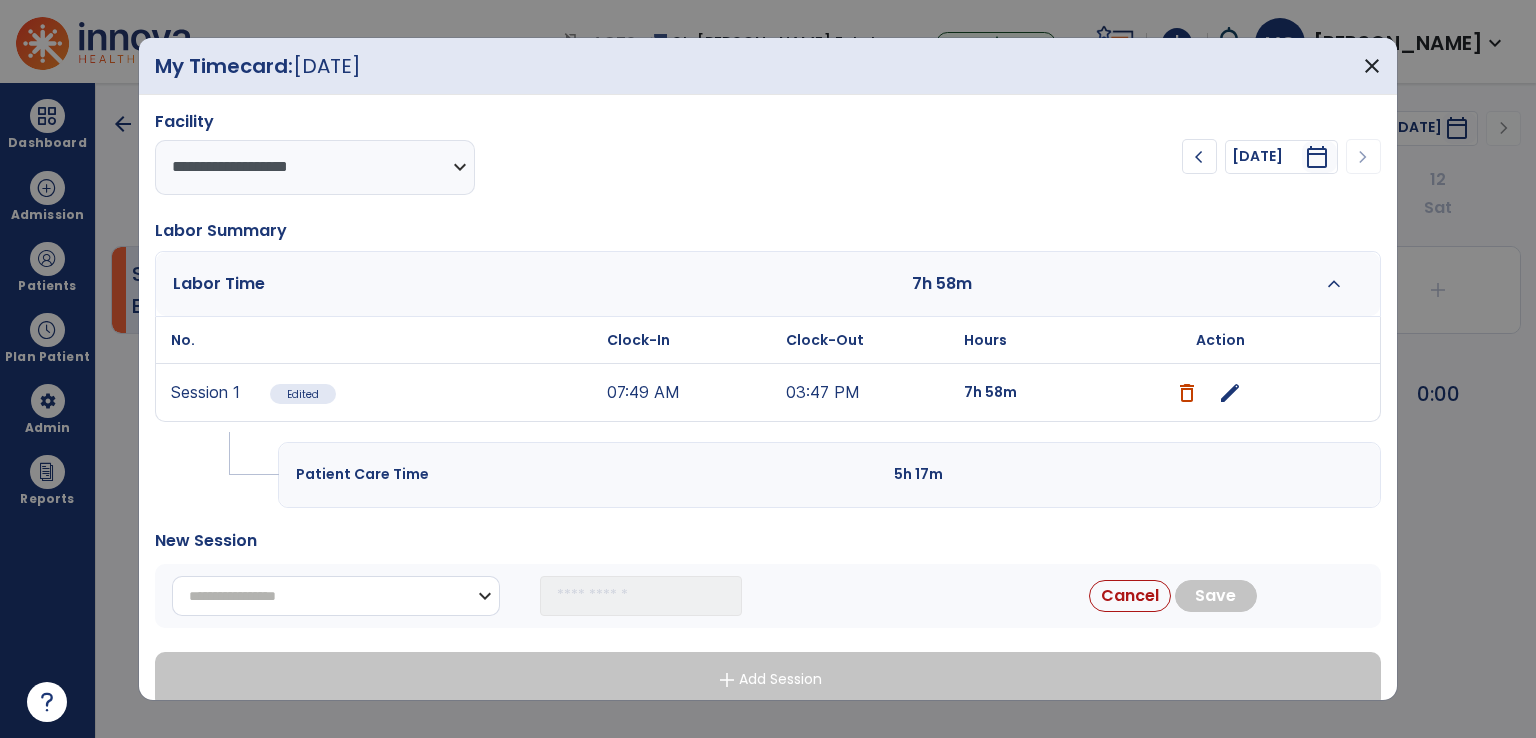 click on "**********" at bounding box center [336, 596] 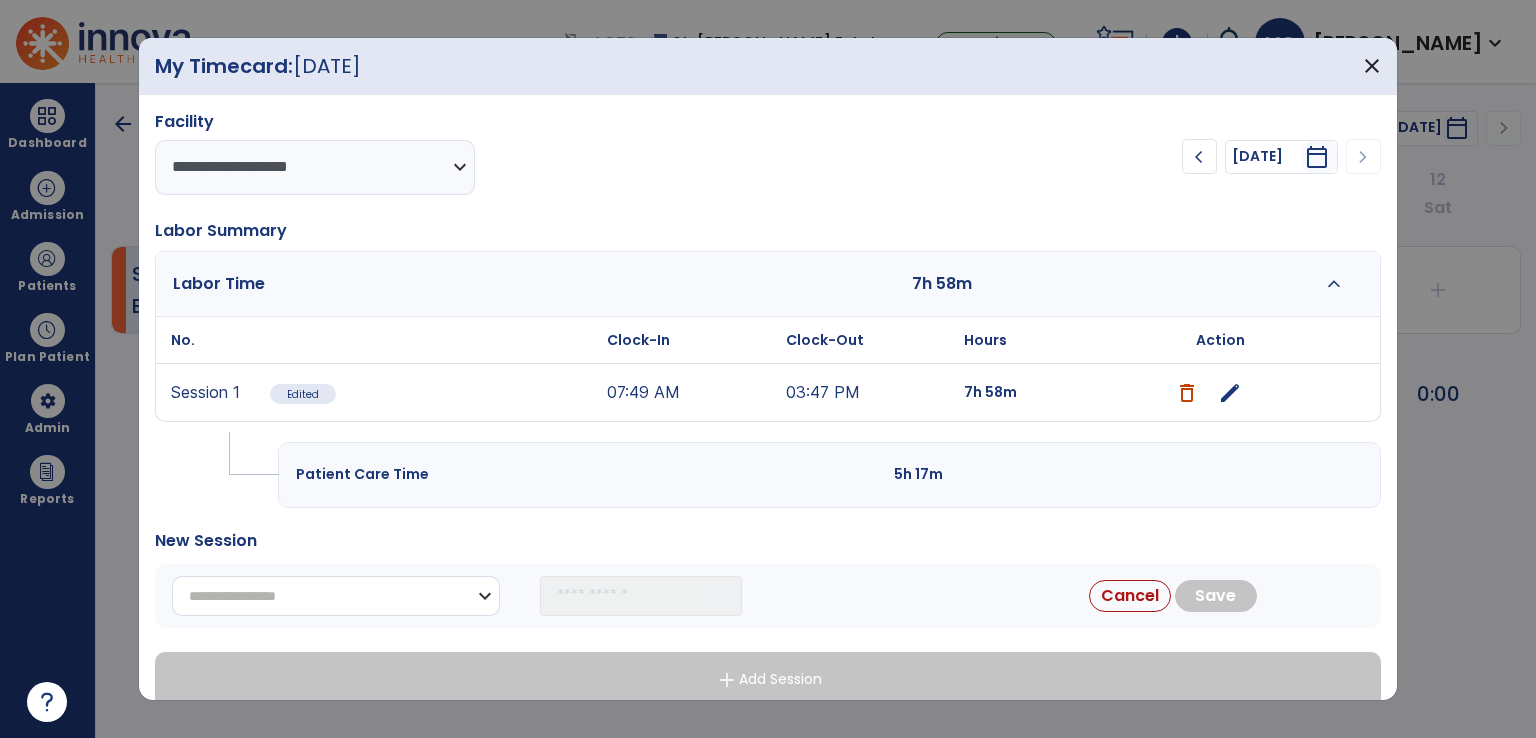 select on "**********" 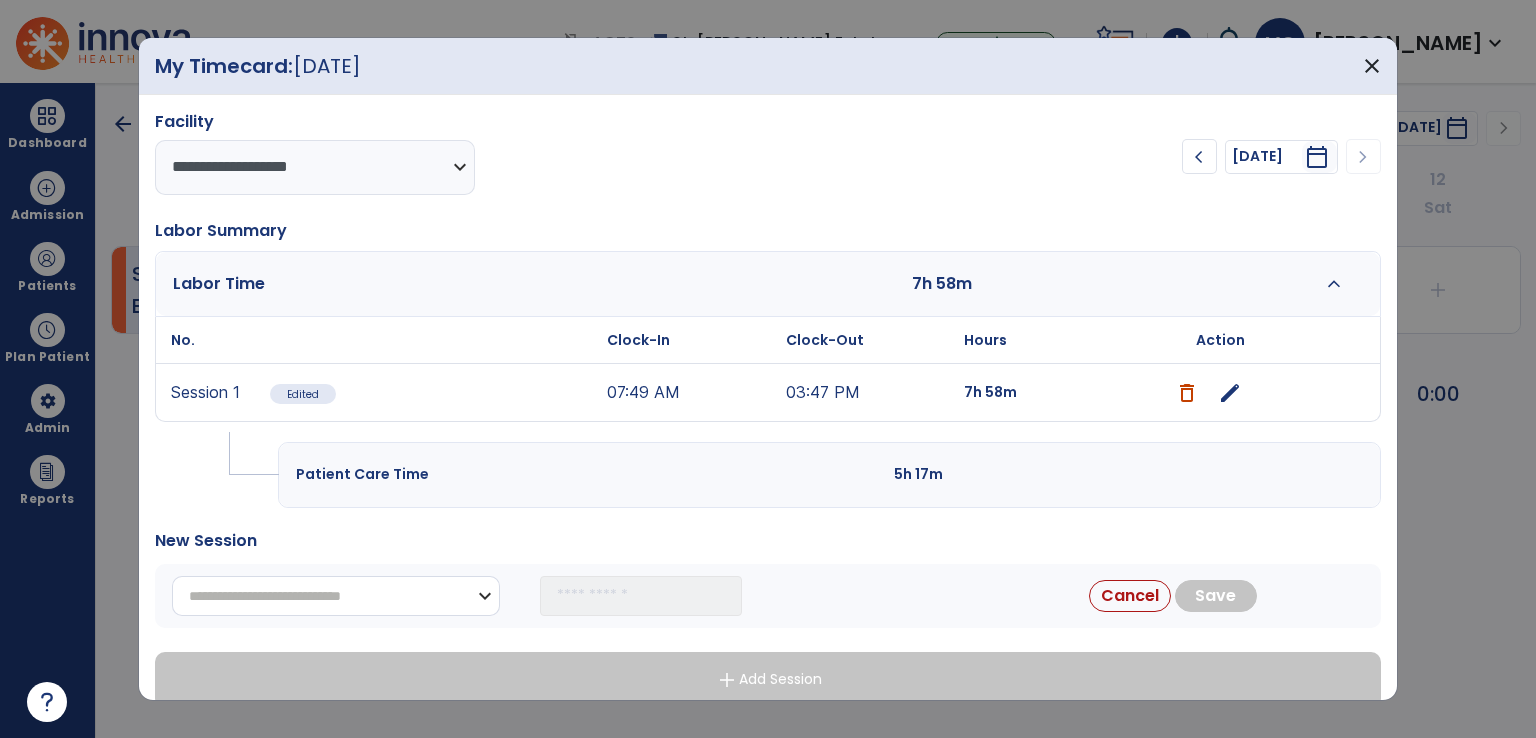 click on "**********" at bounding box center [336, 596] 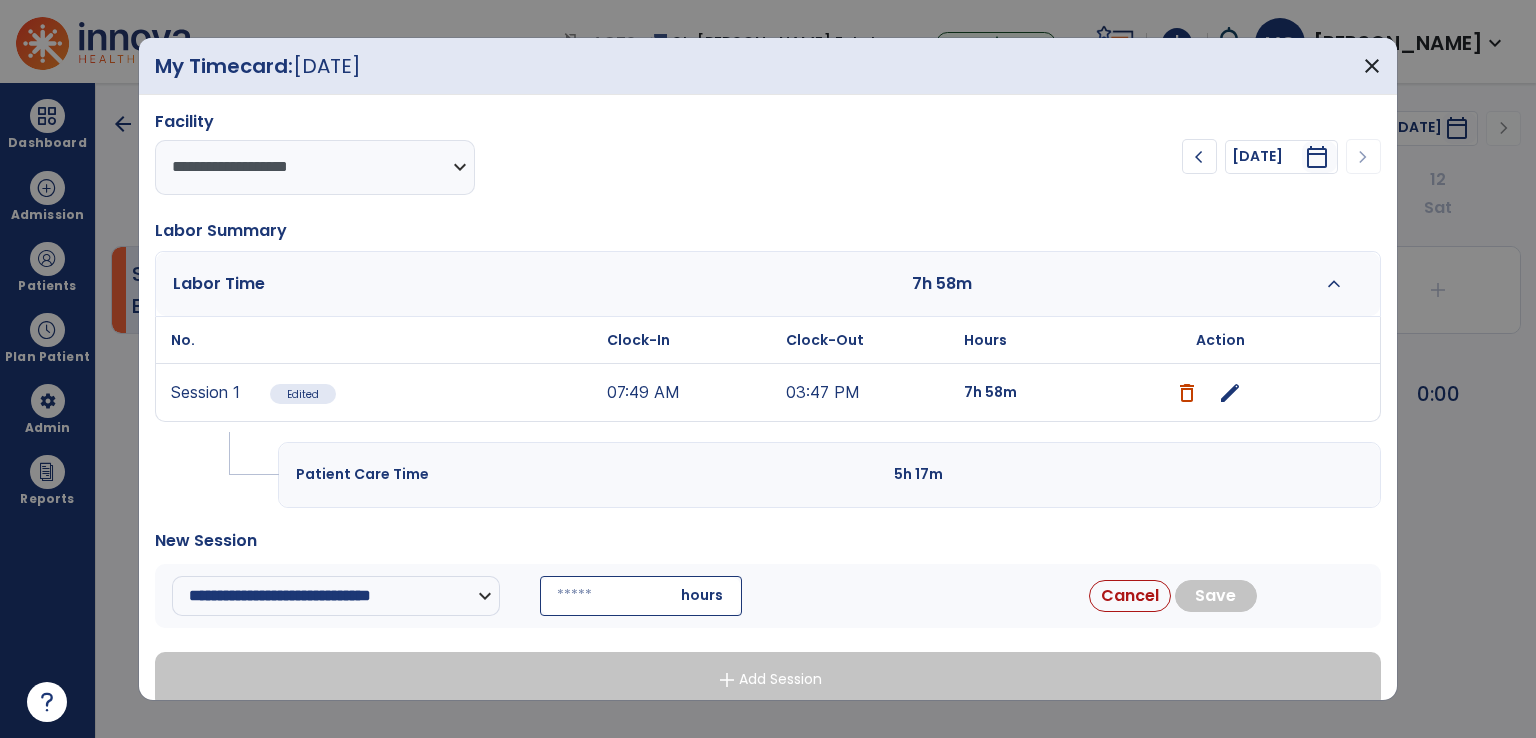click at bounding box center [641, 596] 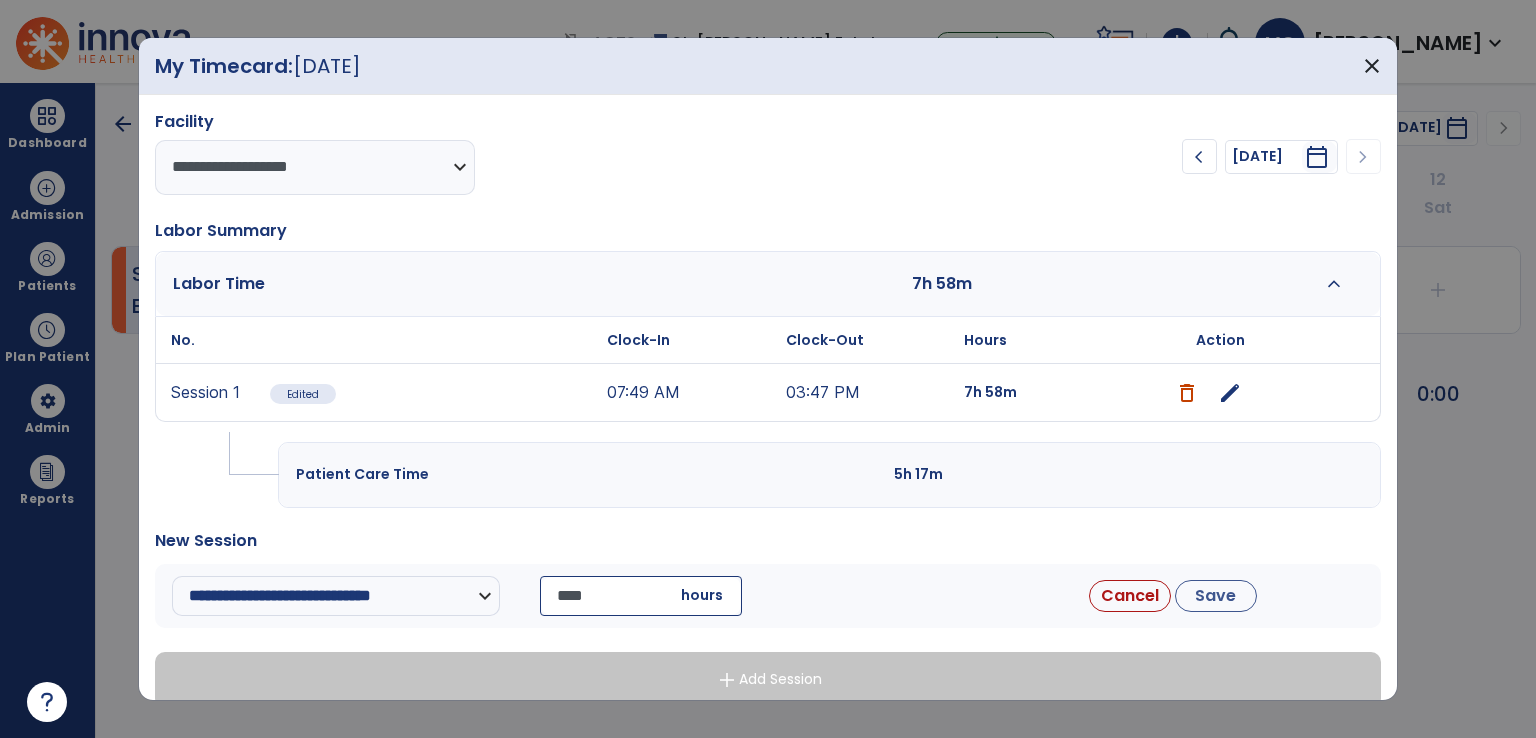 drag, startPoint x: 594, startPoint y: 601, endPoint x: 557, endPoint y: 596, distance: 37.336308 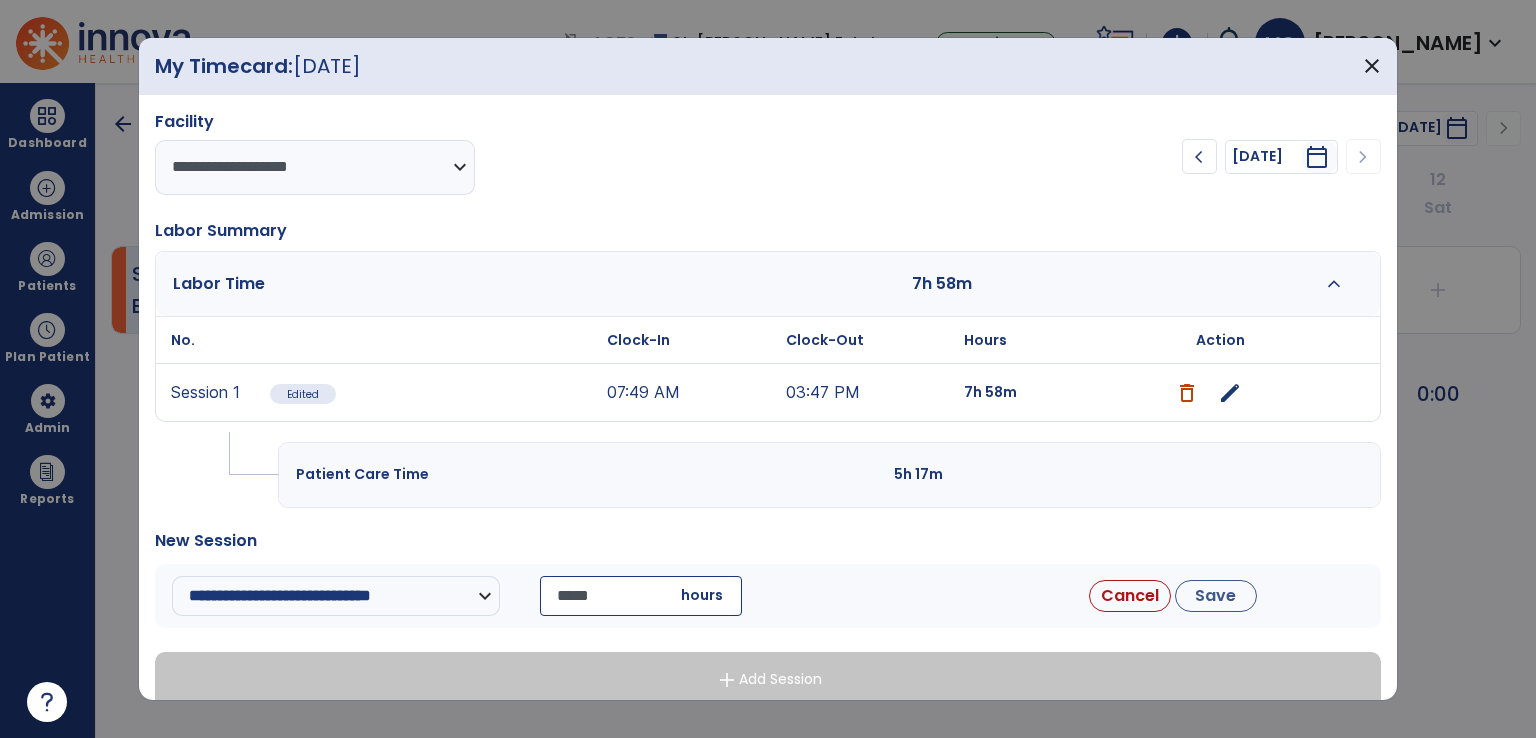type on "*****" 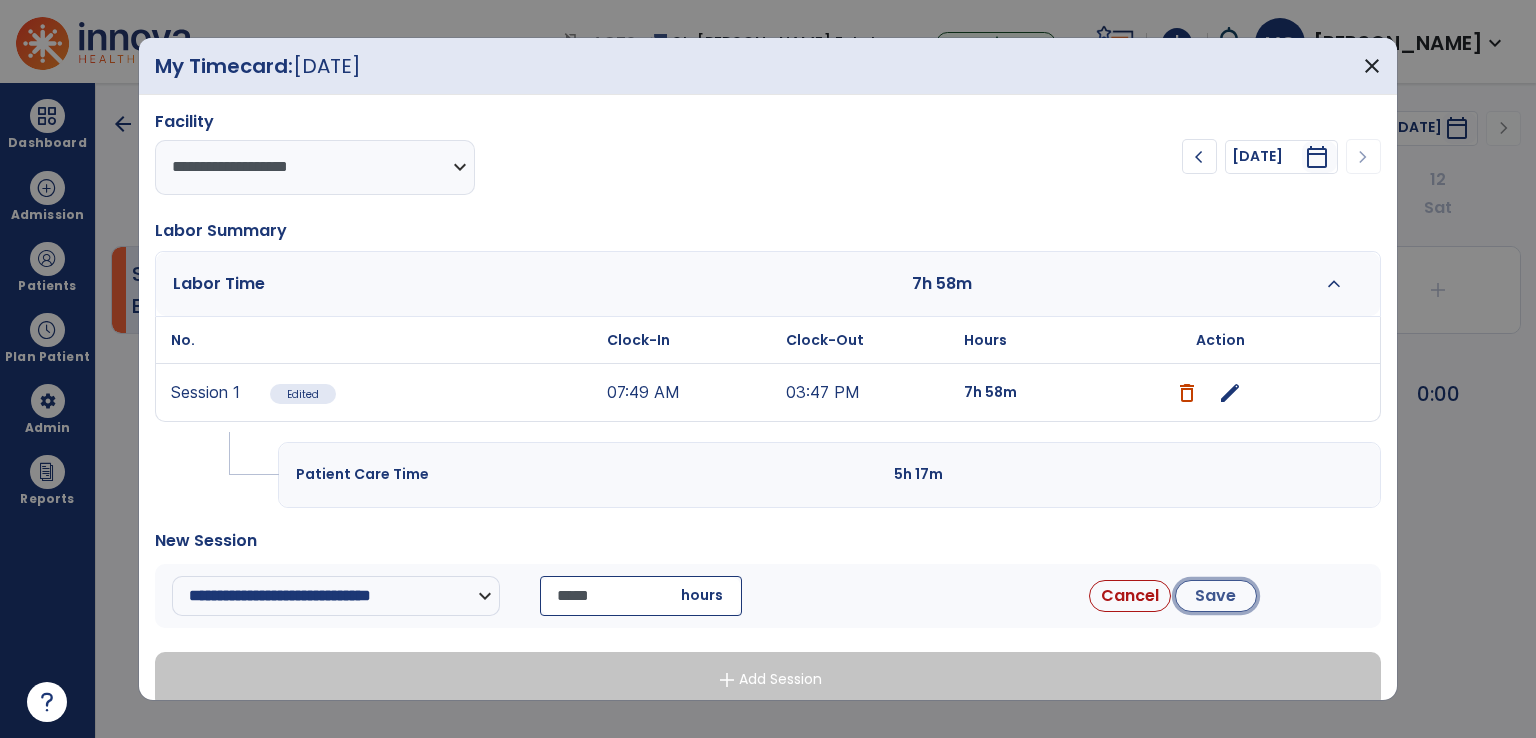 click on "Save" at bounding box center [1216, 596] 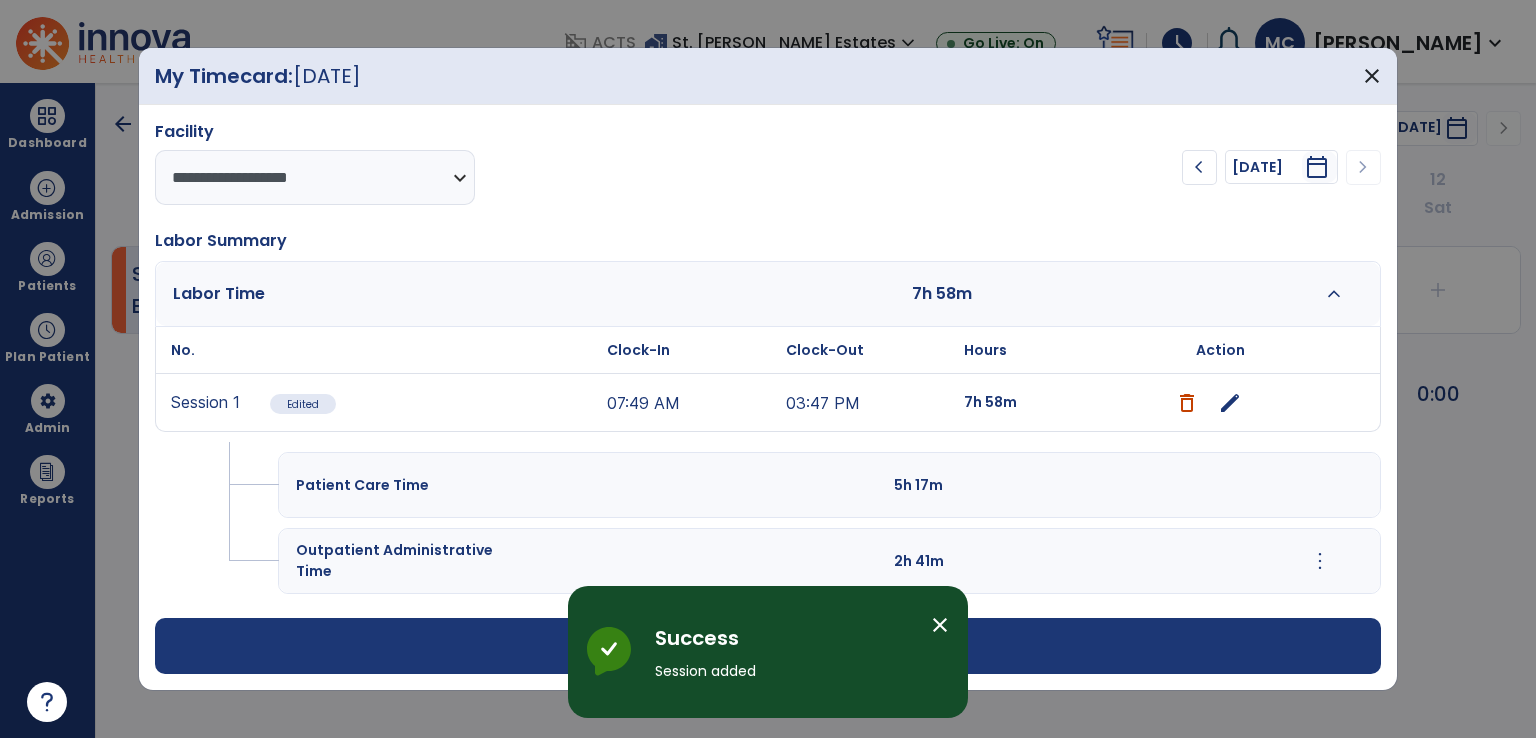 click on "add  Add Session" at bounding box center (768, 646) 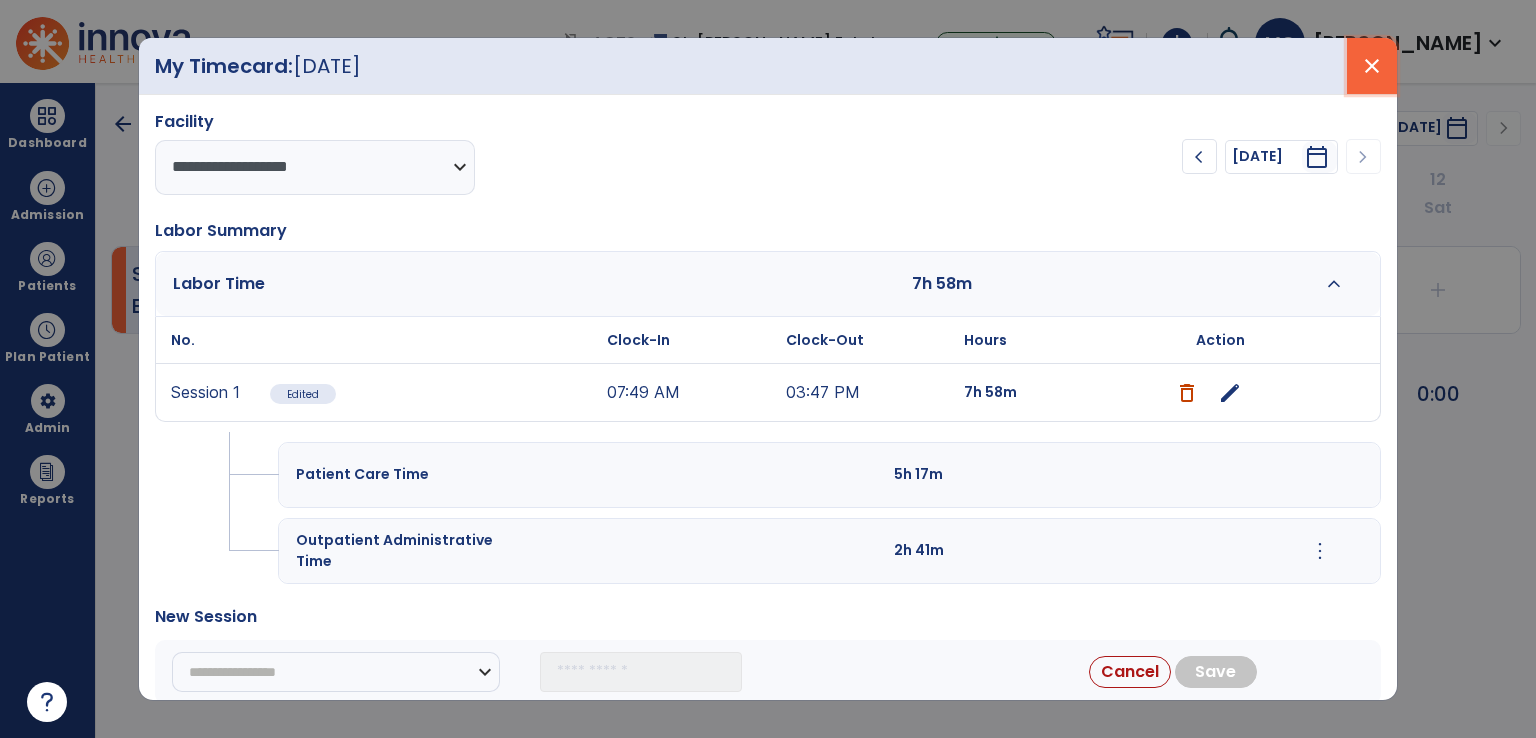 click on "close" at bounding box center [1372, 66] 